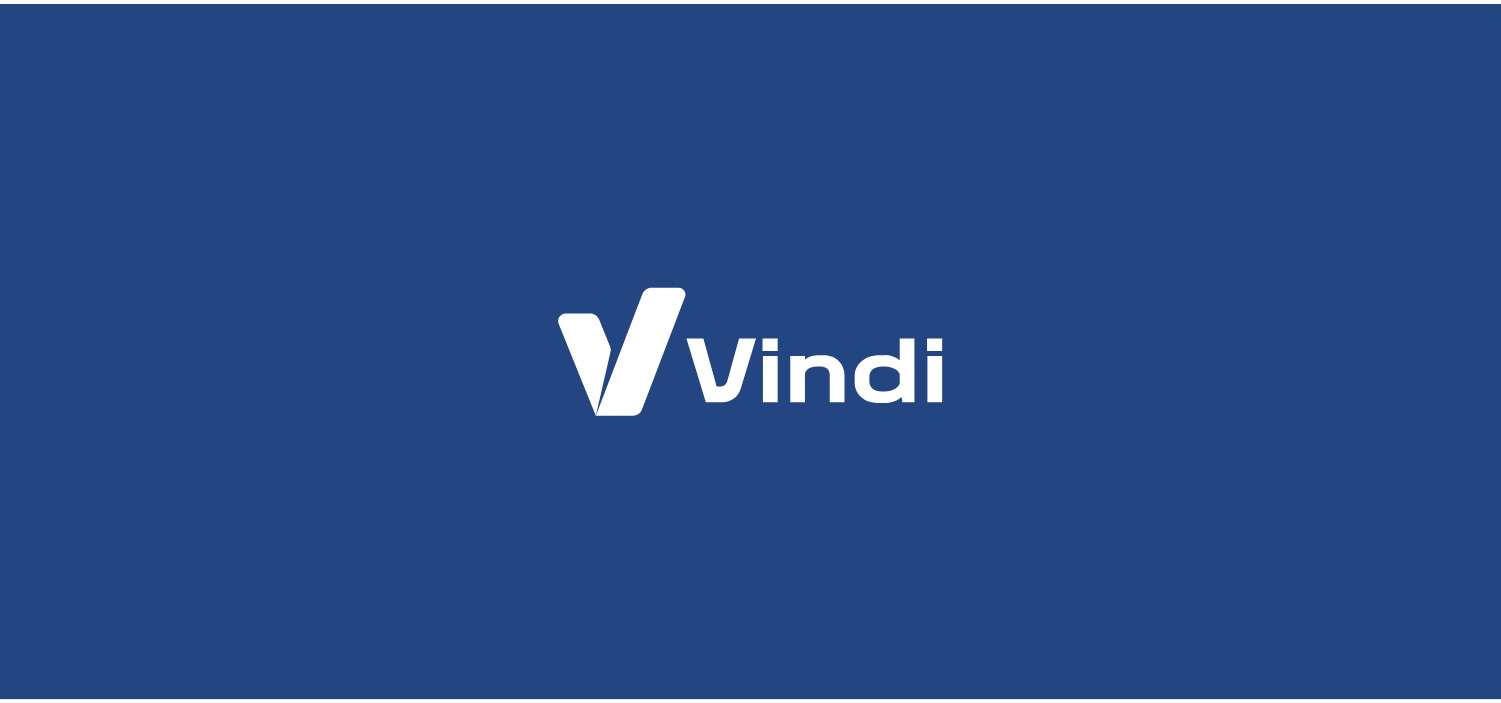 scroll, scrollTop: 0, scrollLeft: 0, axis: both 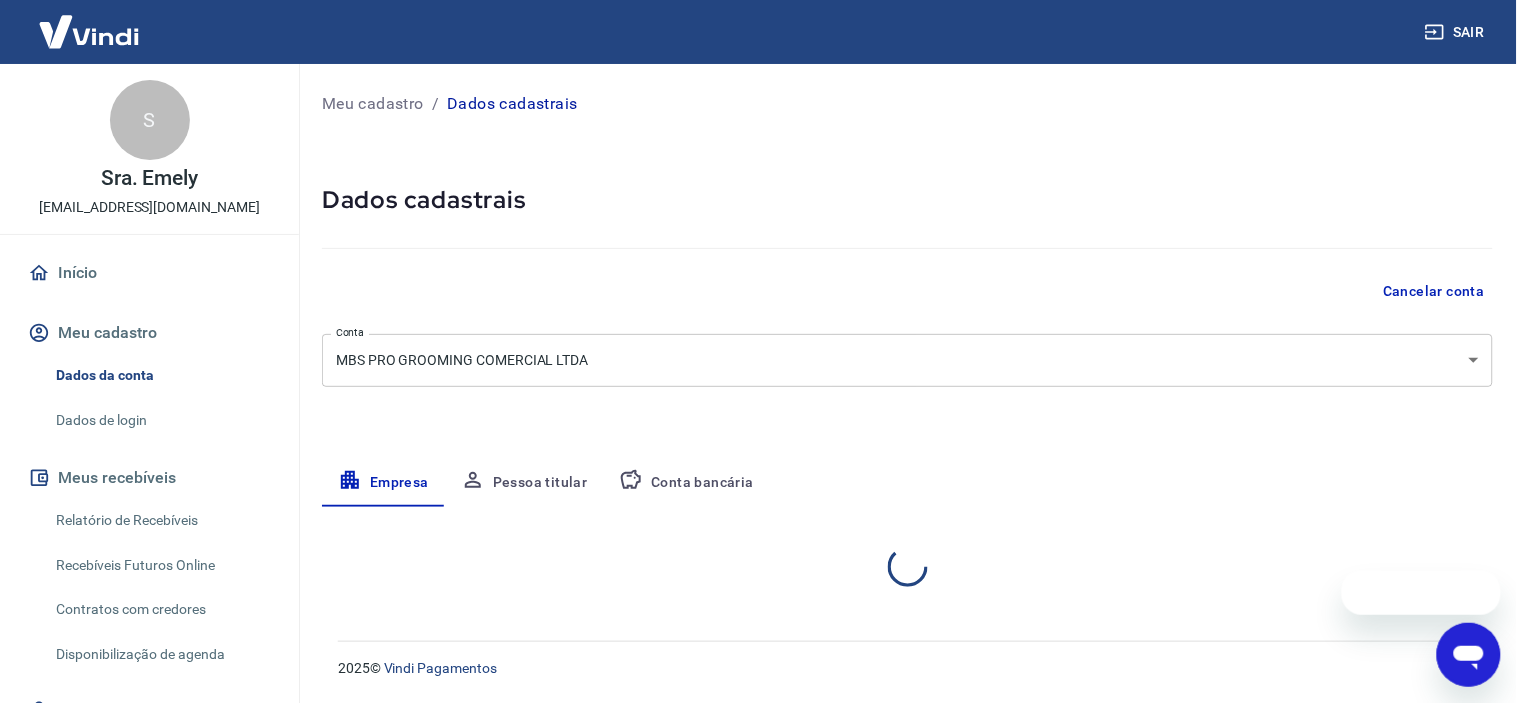 select on "SP" 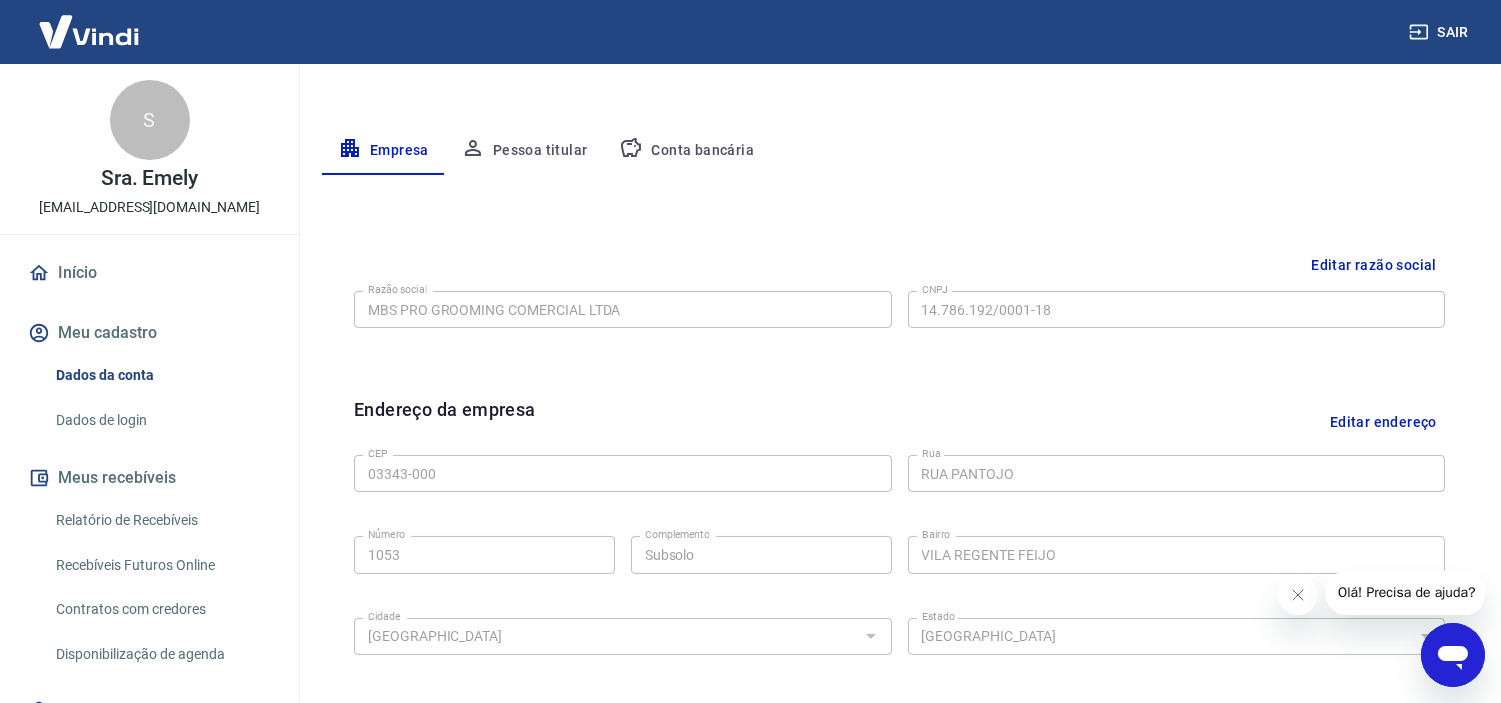 scroll, scrollTop: 293, scrollLeft: 0, axis: vertical 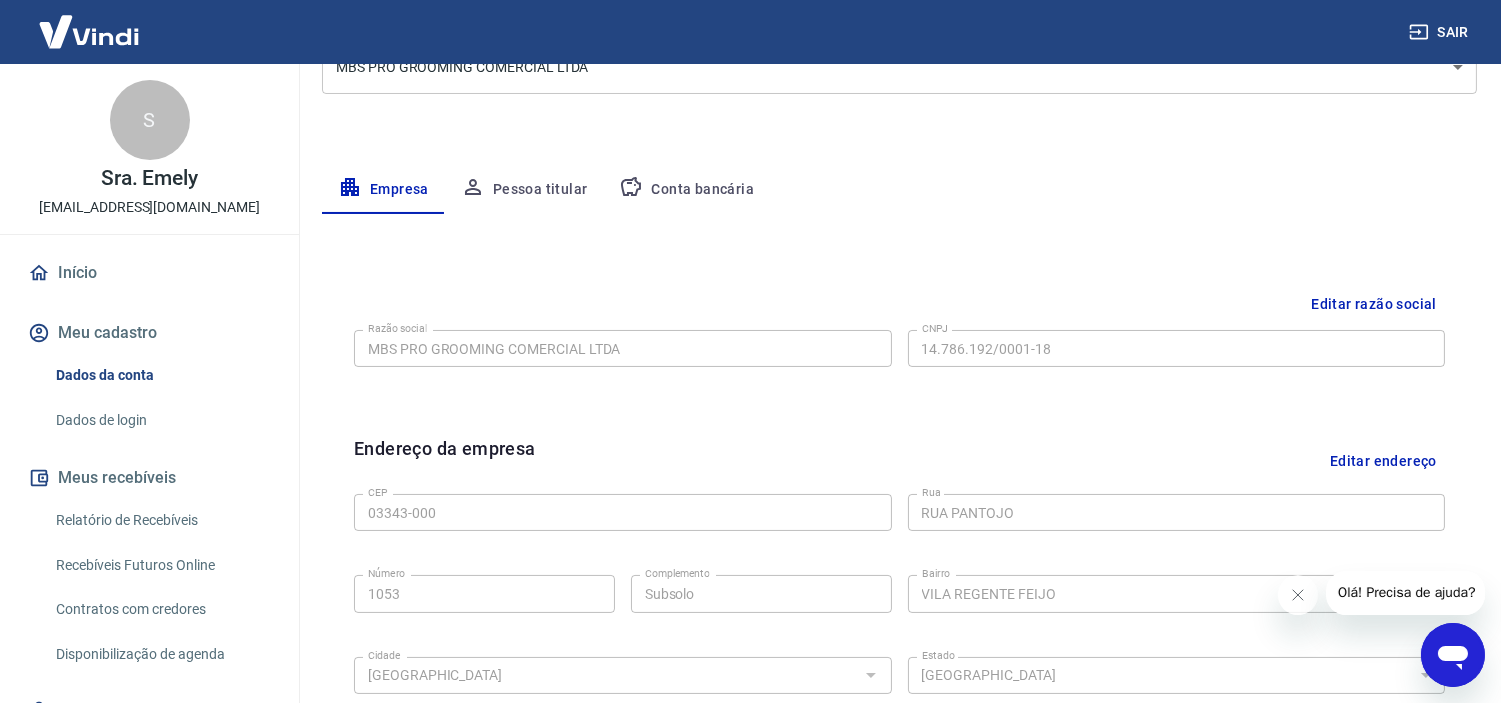 click on "Conta bancária" at bounding box center [686, 190] 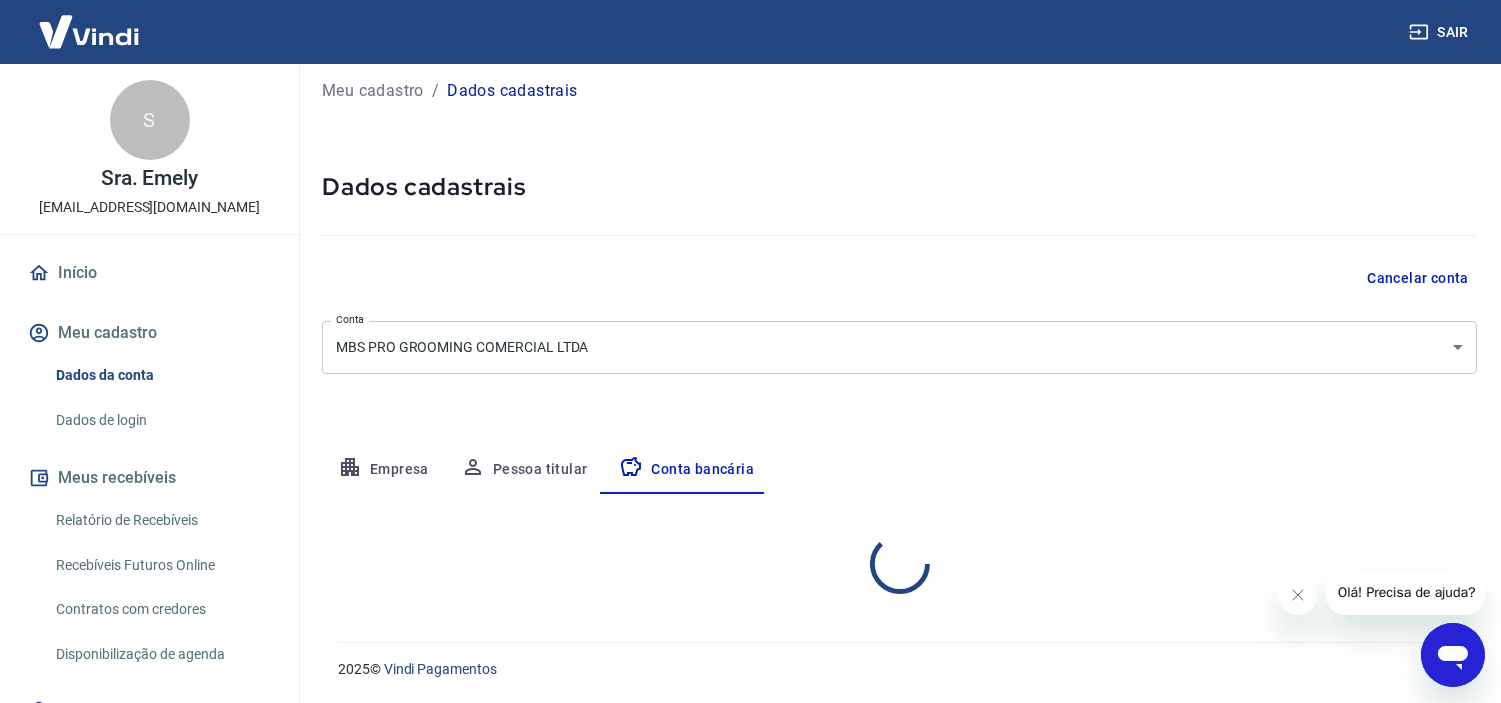 select on "1" 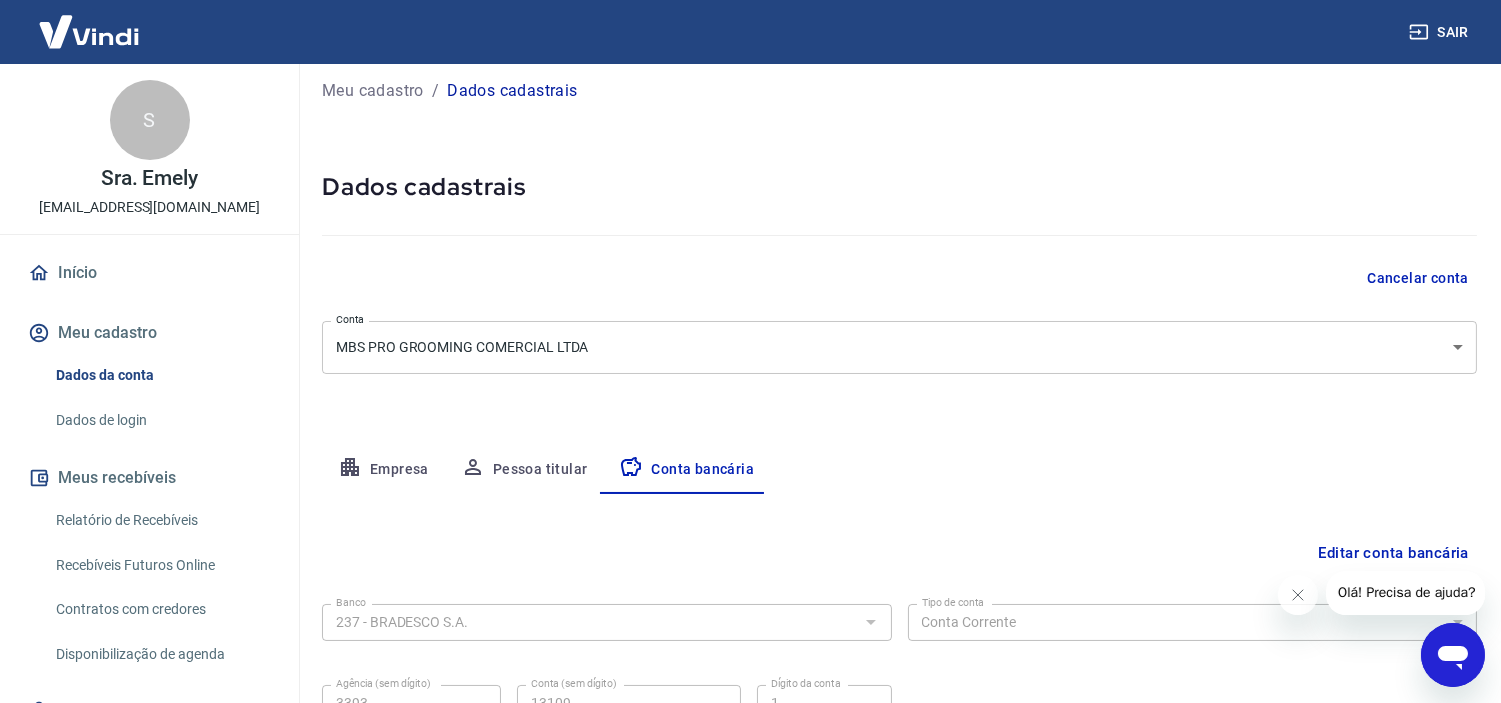 scroll, scrollTop: 207, scrollLeft: 0, axis: vertical 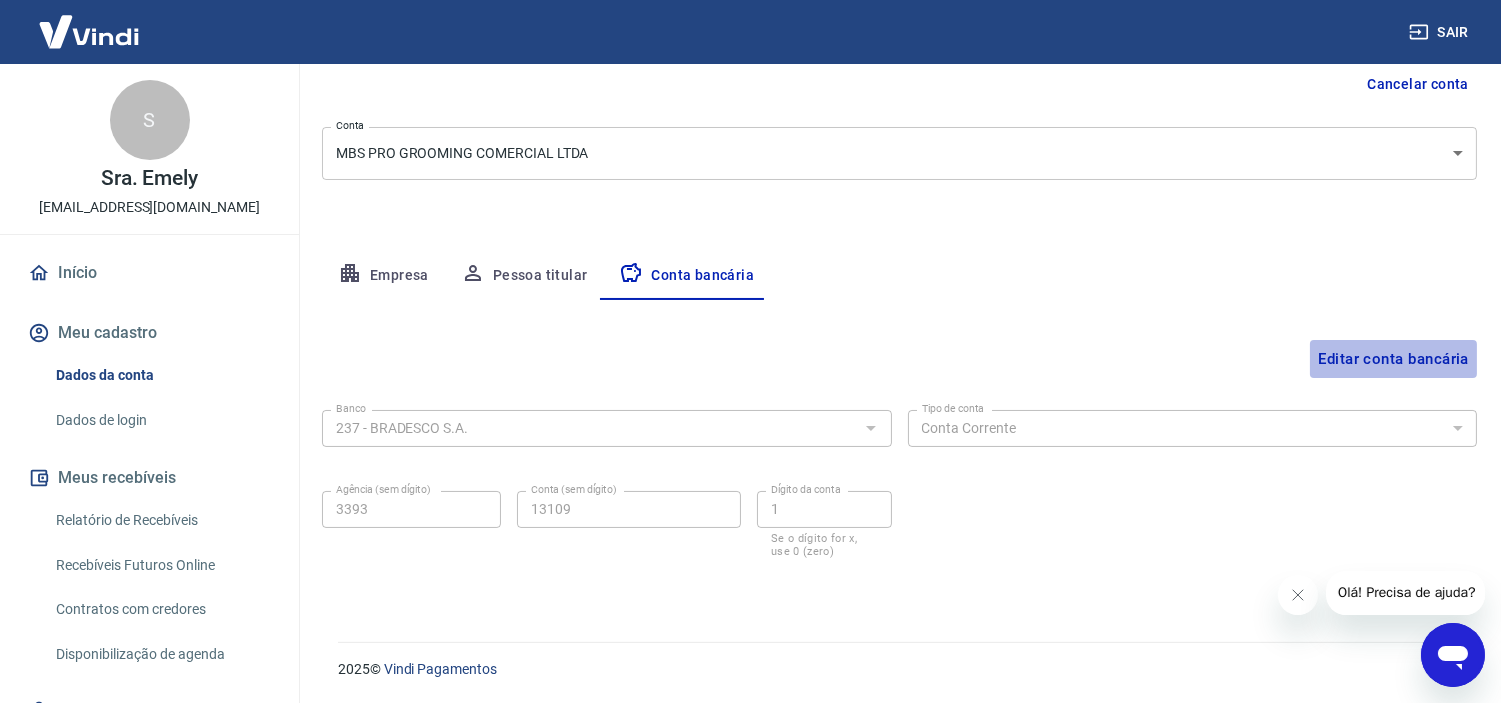 click on "Editar conta bancária" at bounding box center (1393, 359) 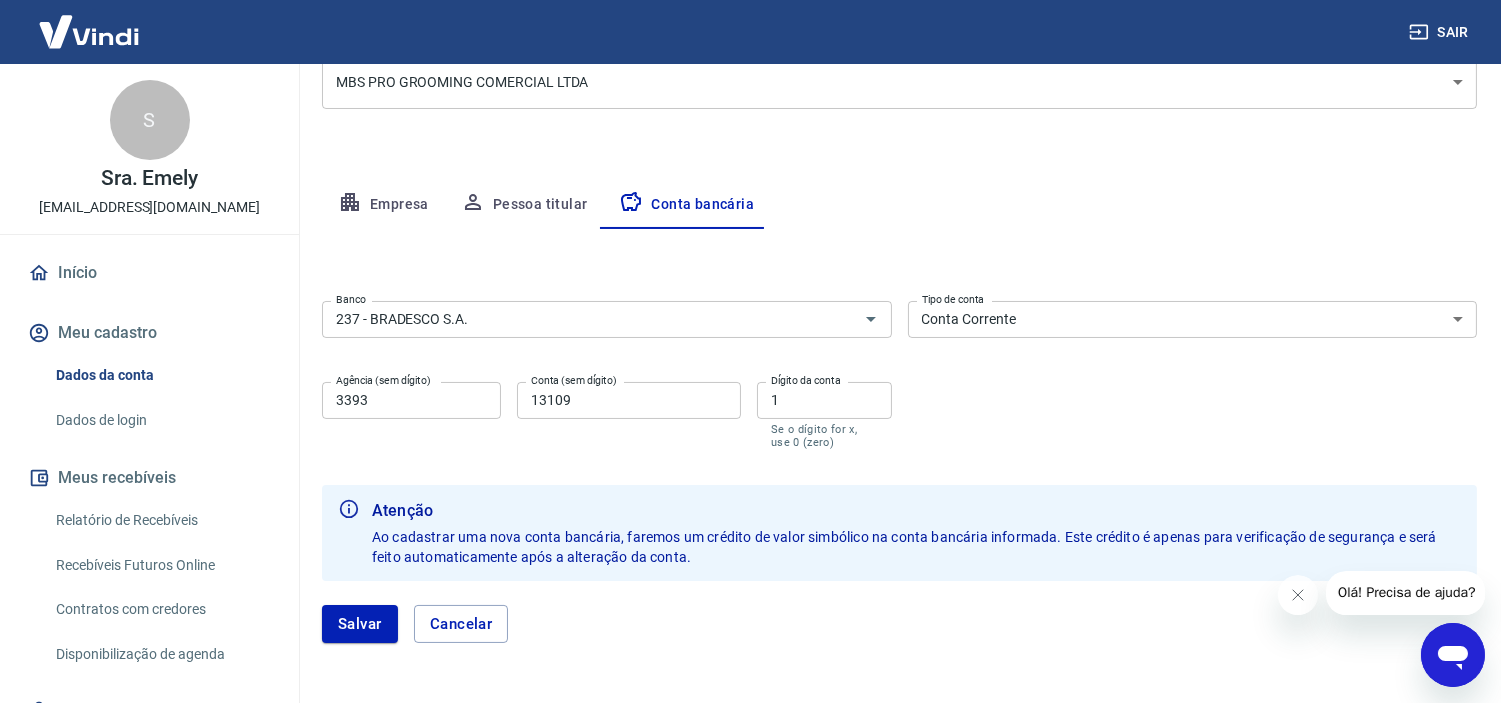 scroll, scrollTop: 318, scrollLeft: 0, axis: vertical 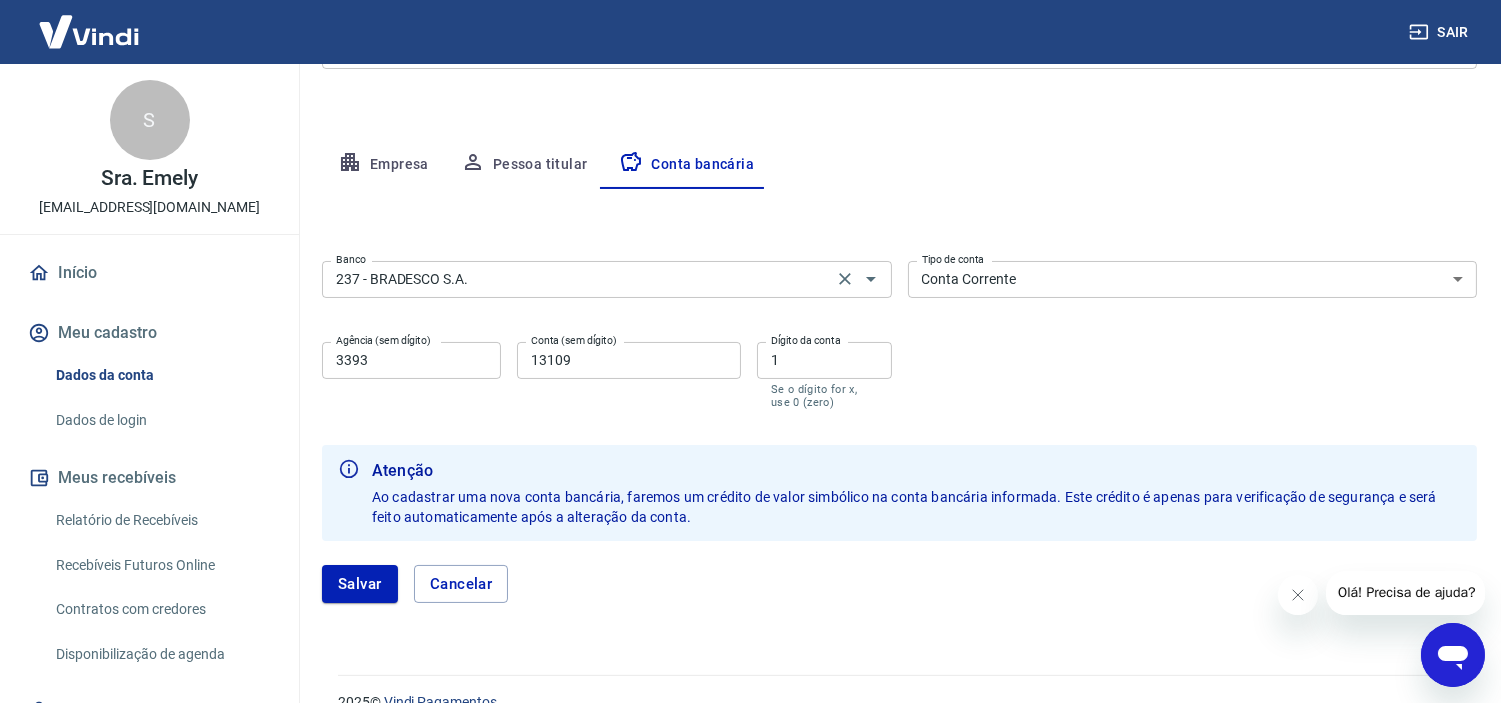 click on "237 - BRADESCO S.A." at bounding box center (577, 279) 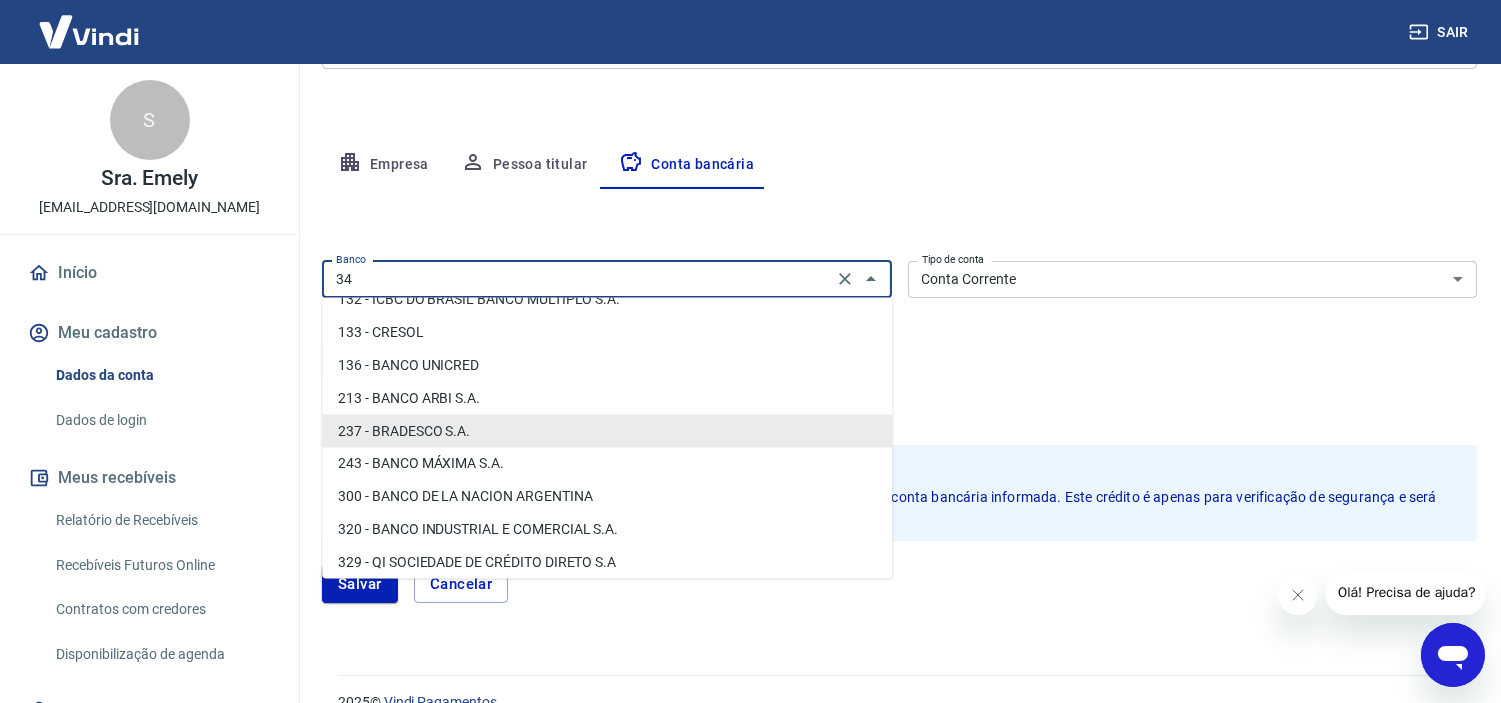 scroll, scrollTop: 0, scrollLeft: 0, axis: both 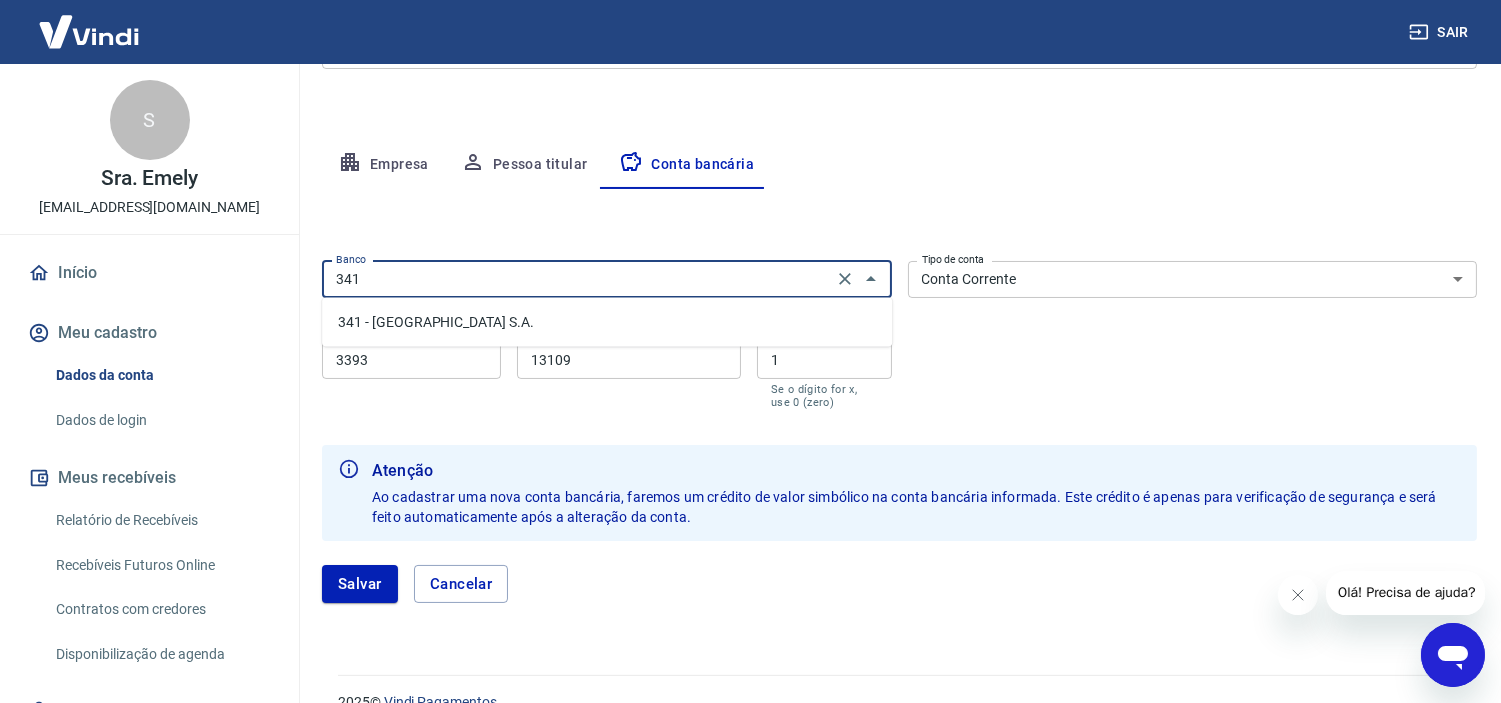 click on "341 - ITAÚ UNIBANCO S.A." at bounding box center (607, 322) 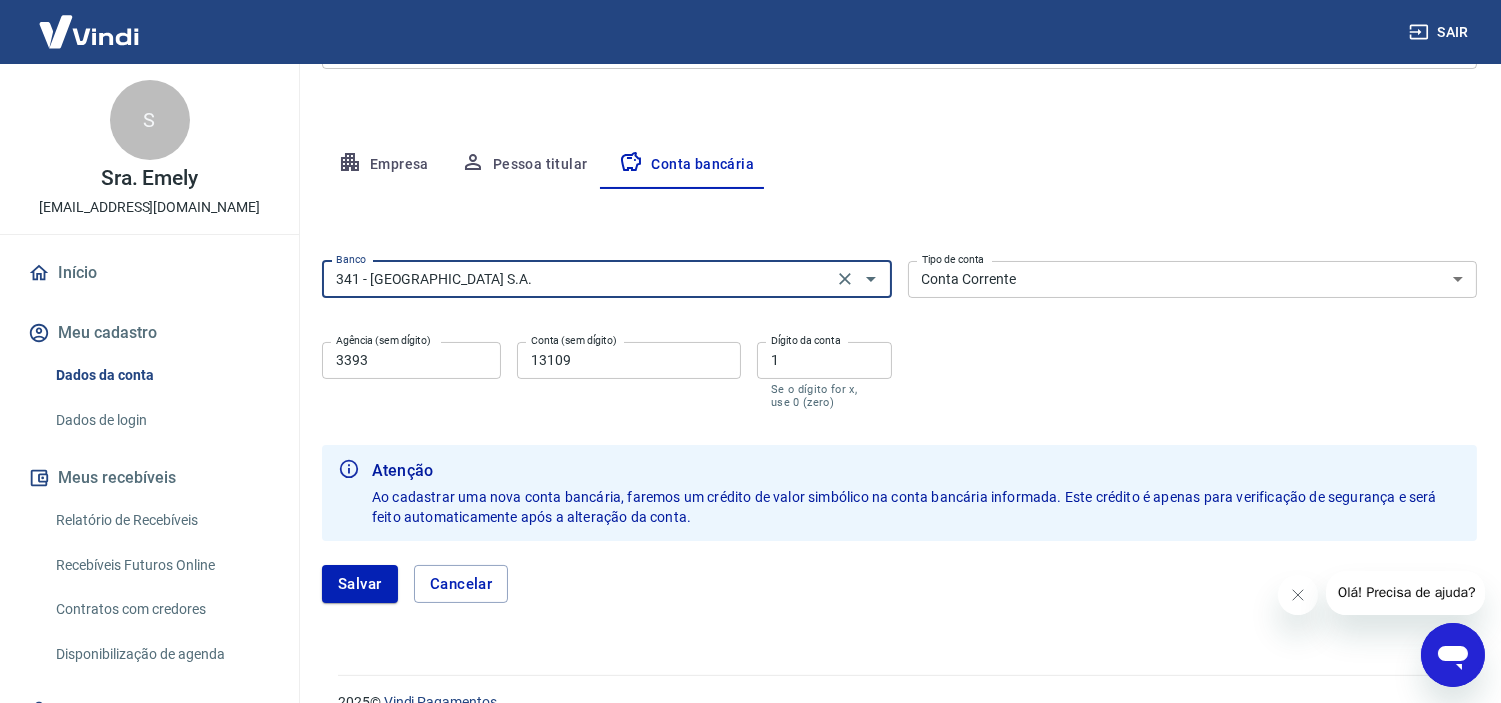 type on "341 - ITAÚ UNIBANCO S.A." 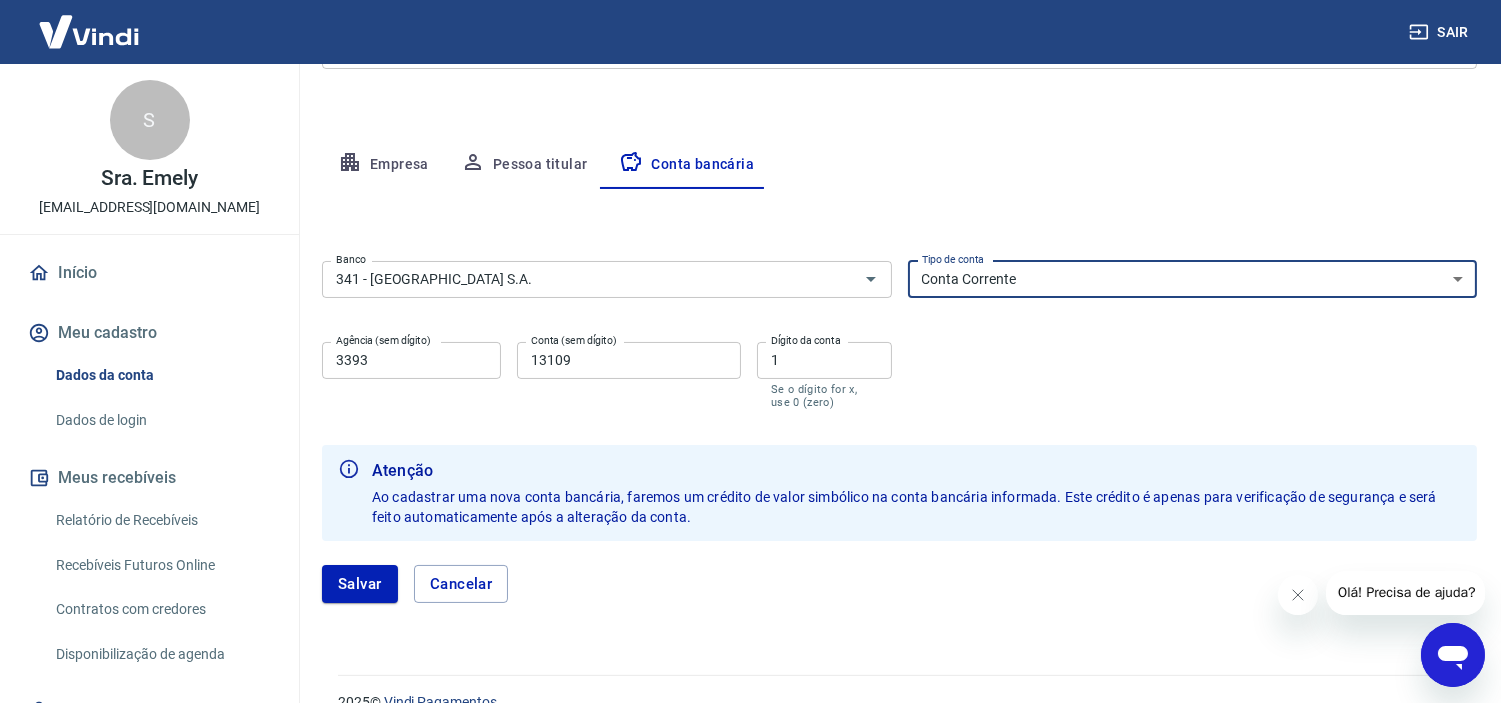 click on "Conta Corrente Conta Poupança" at bounding box center (1193, 279) 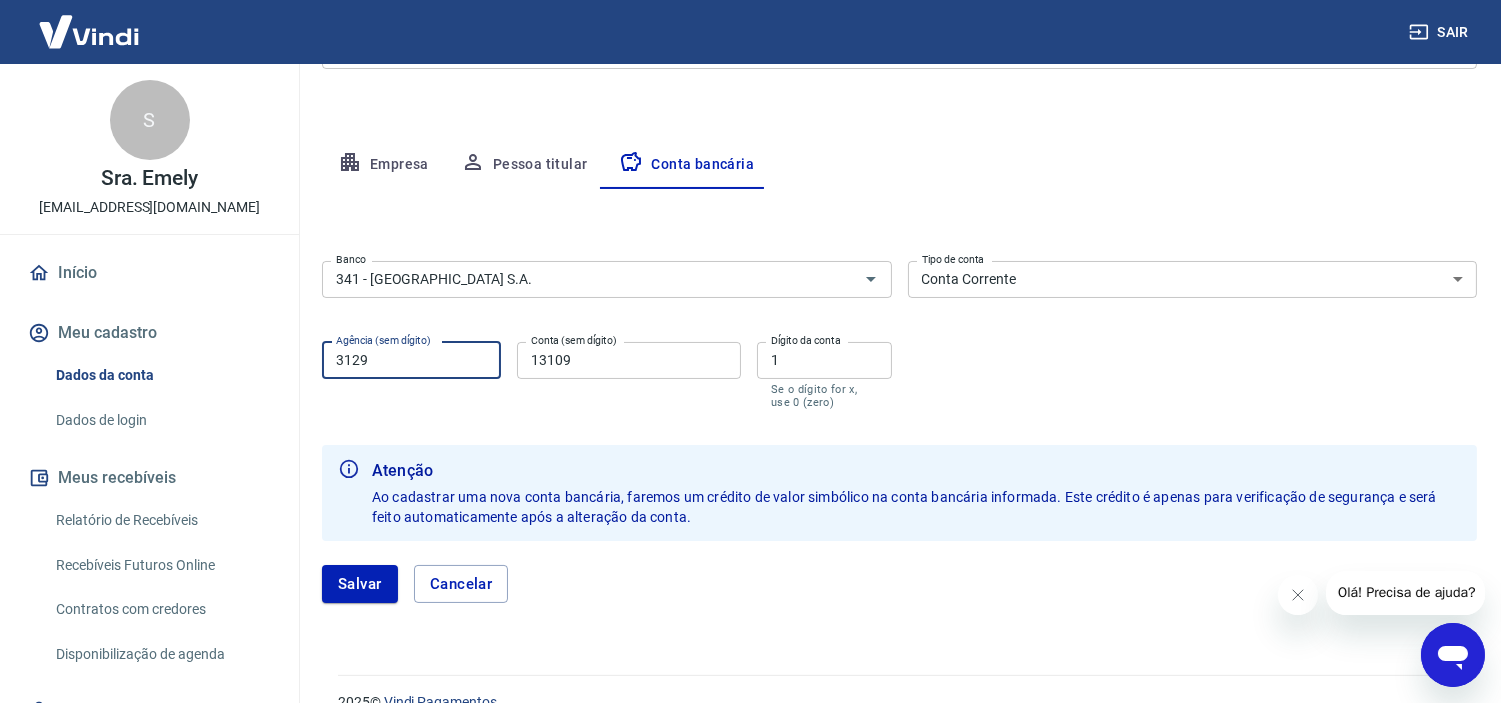 type on "3129" 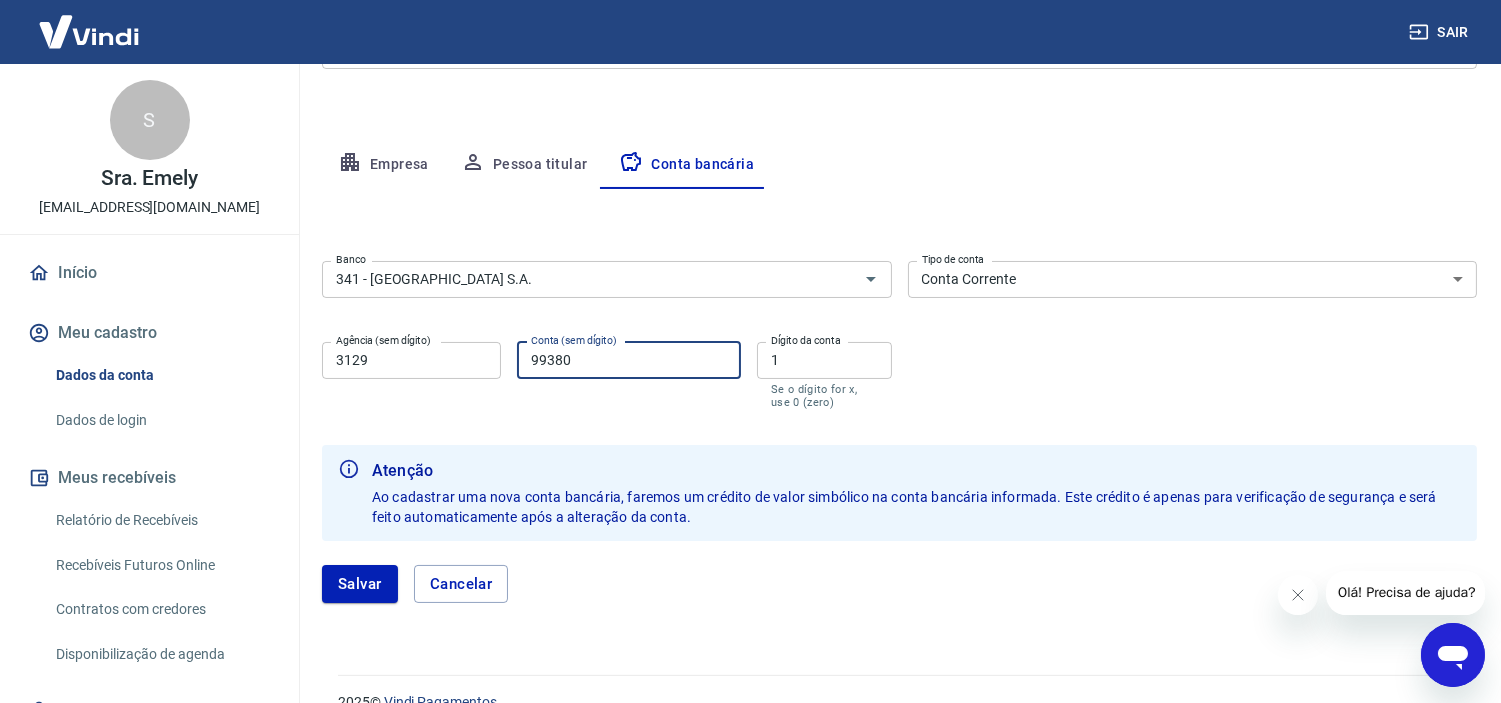 type on "99380" 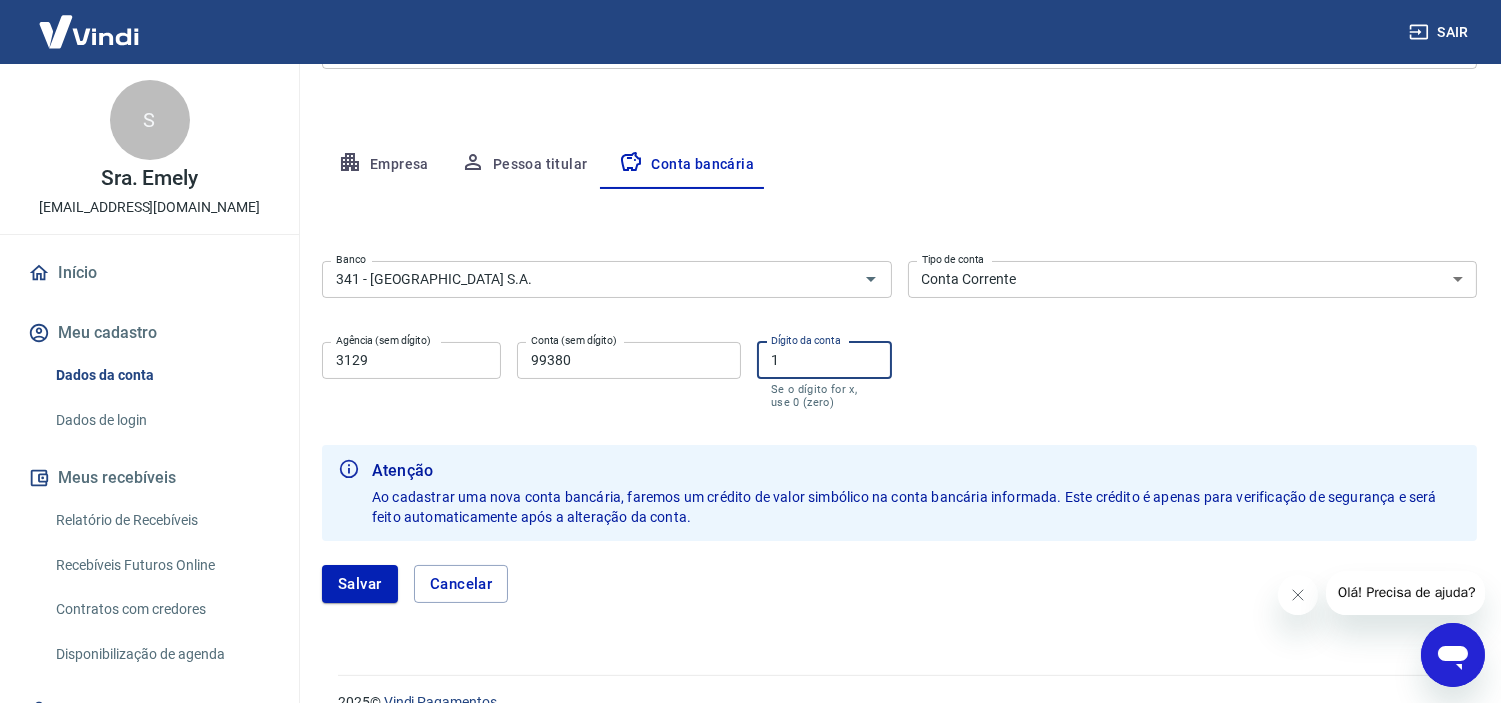 drag, startPoint x: 791, startPoint y: 360, endPoint x: 695, endPoint y: 361, distance: 96.00521 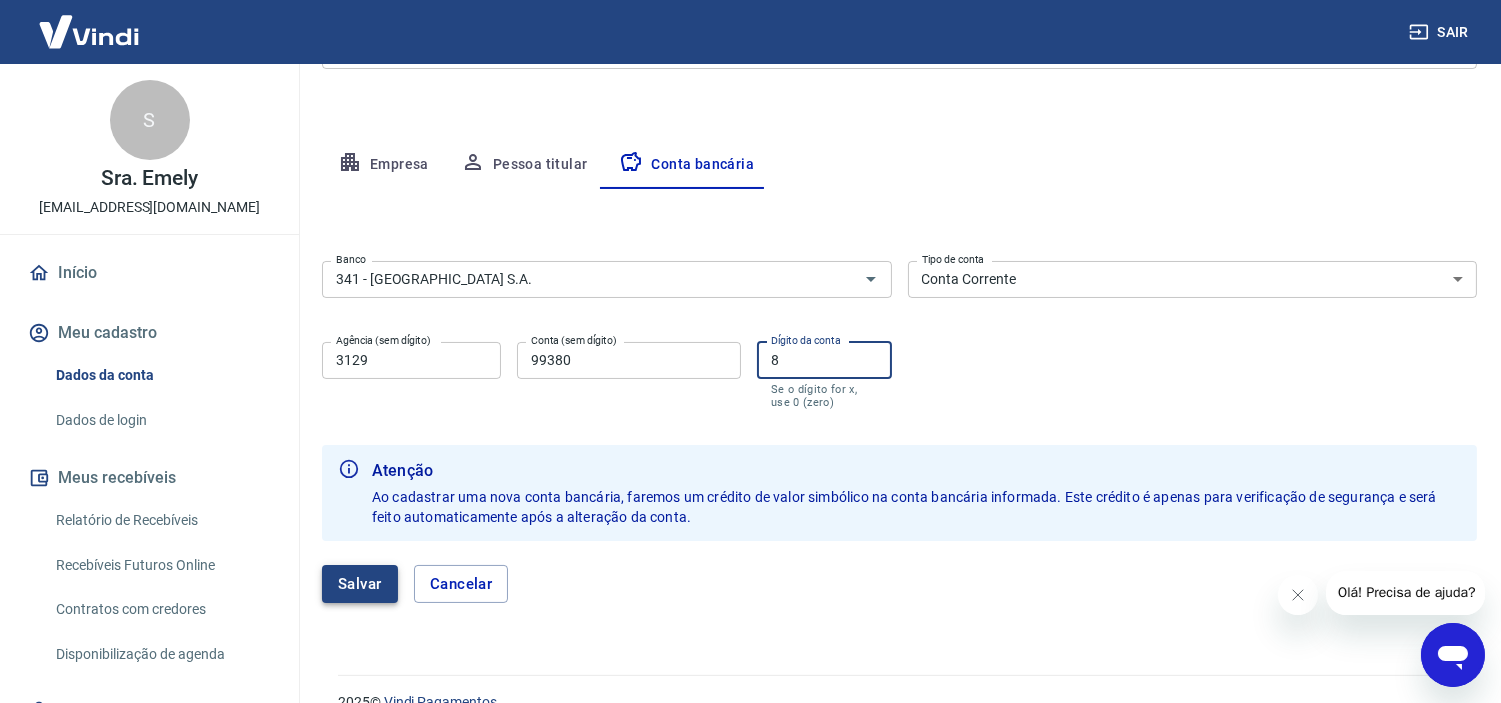 type on "8" 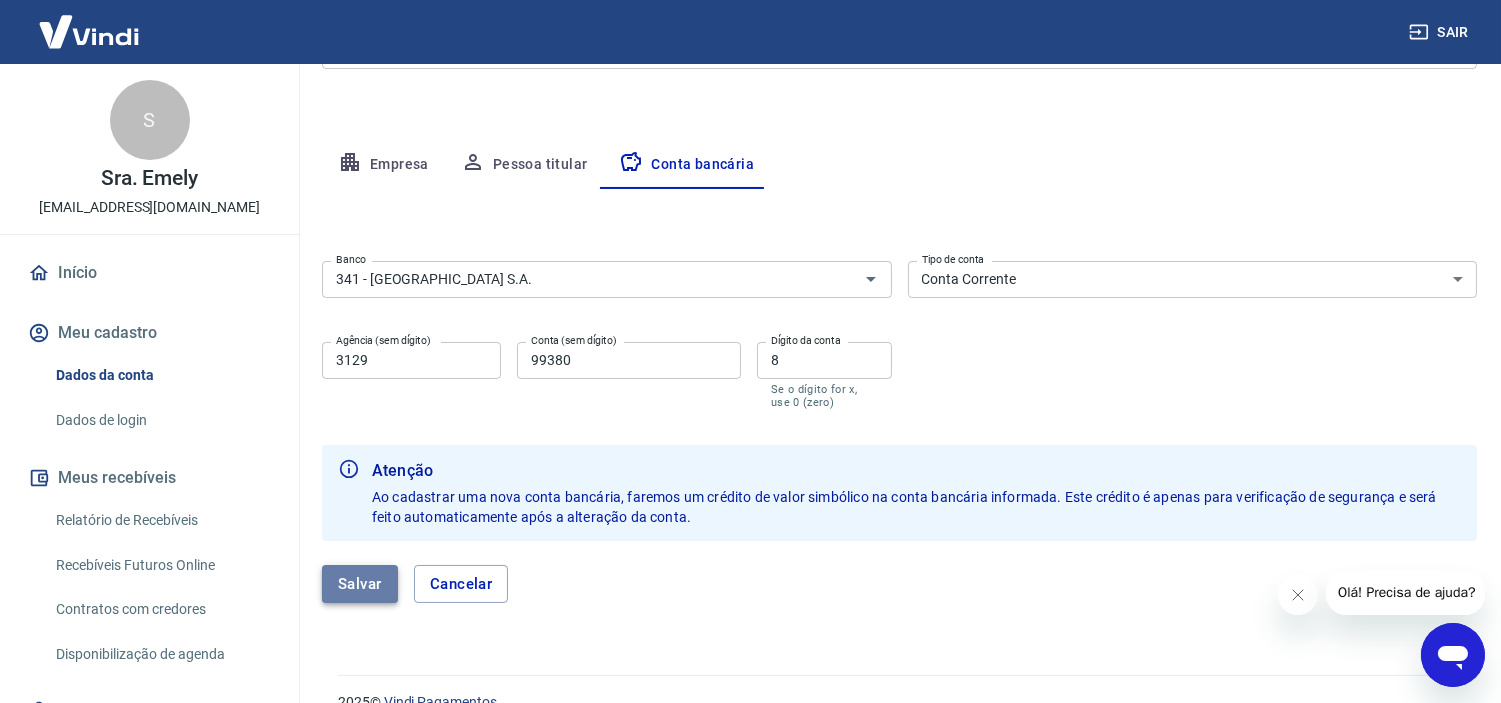 click on "Salvar" at bounding box center [360, 584] 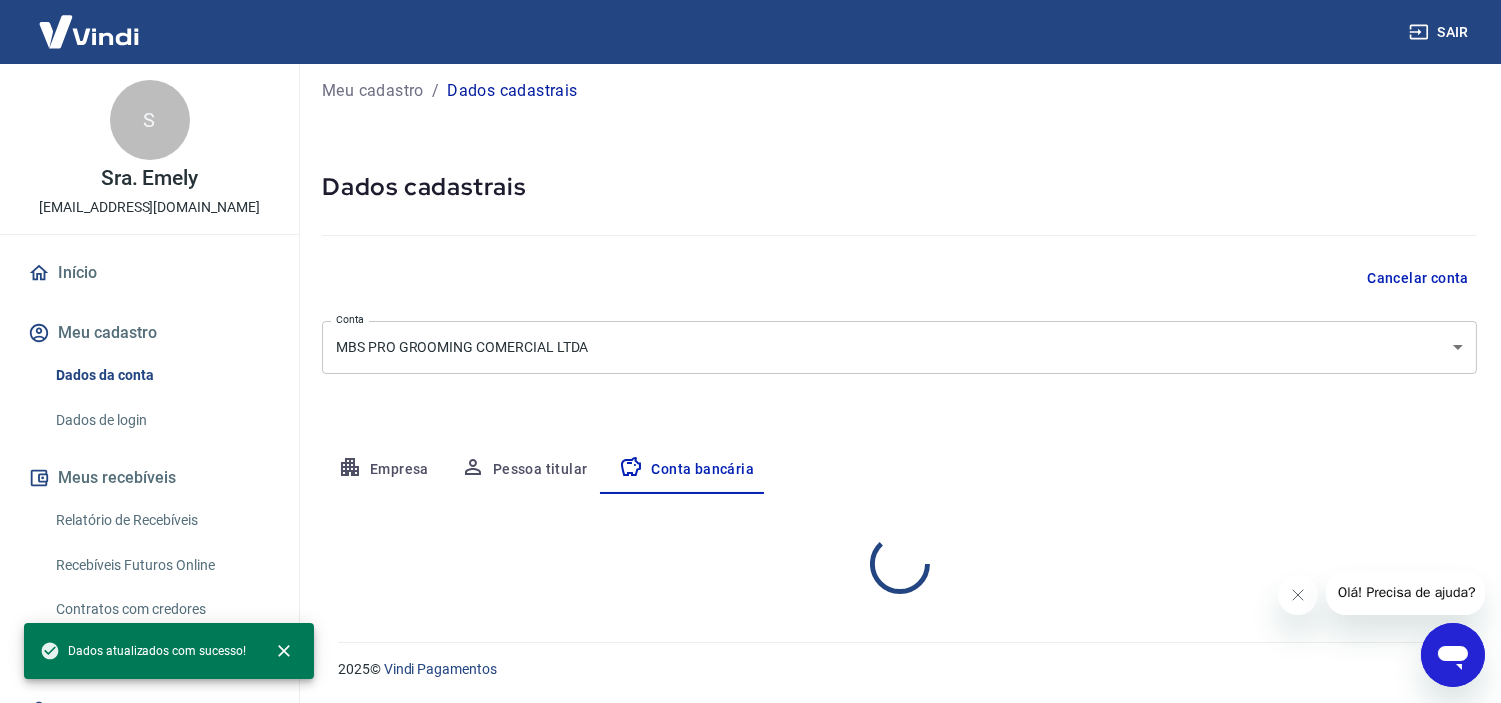 scroll, scrollTop: 207, scrollLeft: 0, axis: vertical 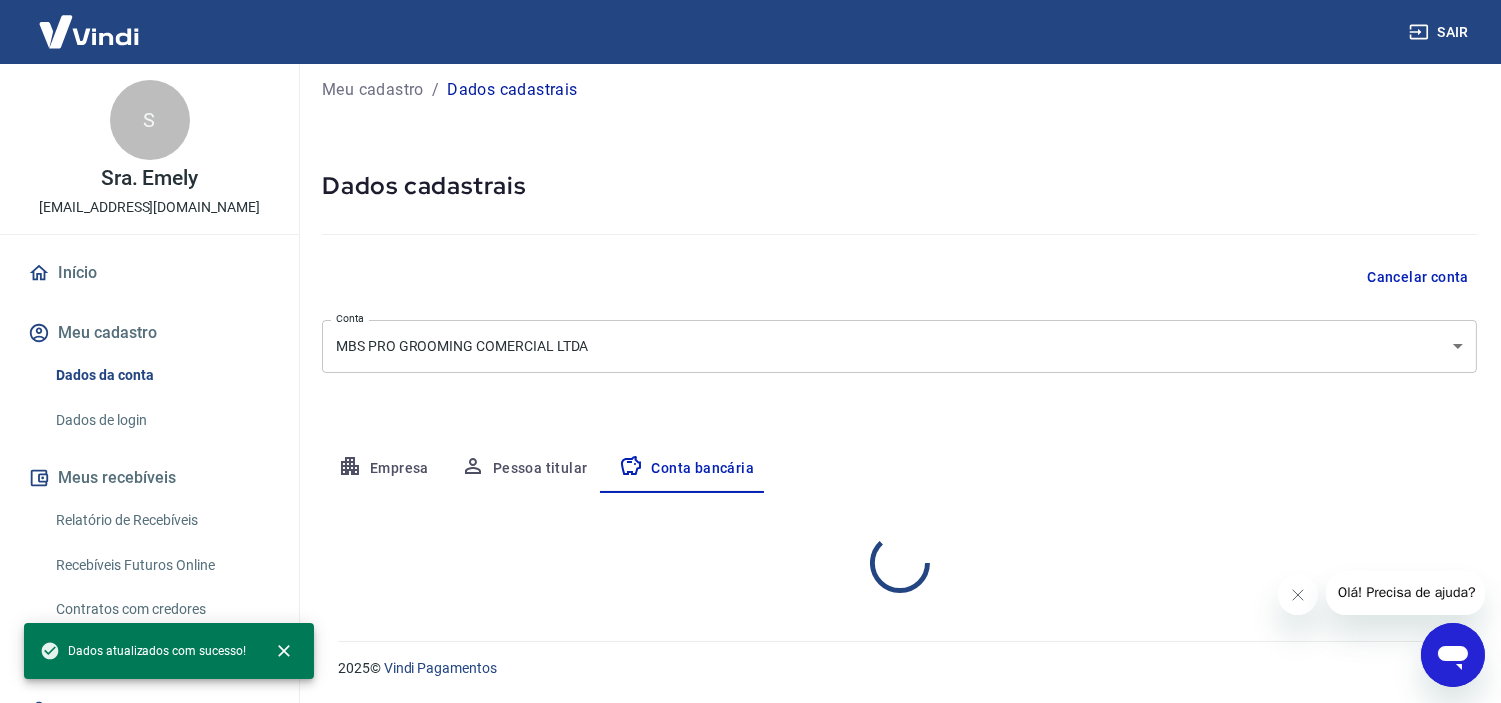 select on "1" 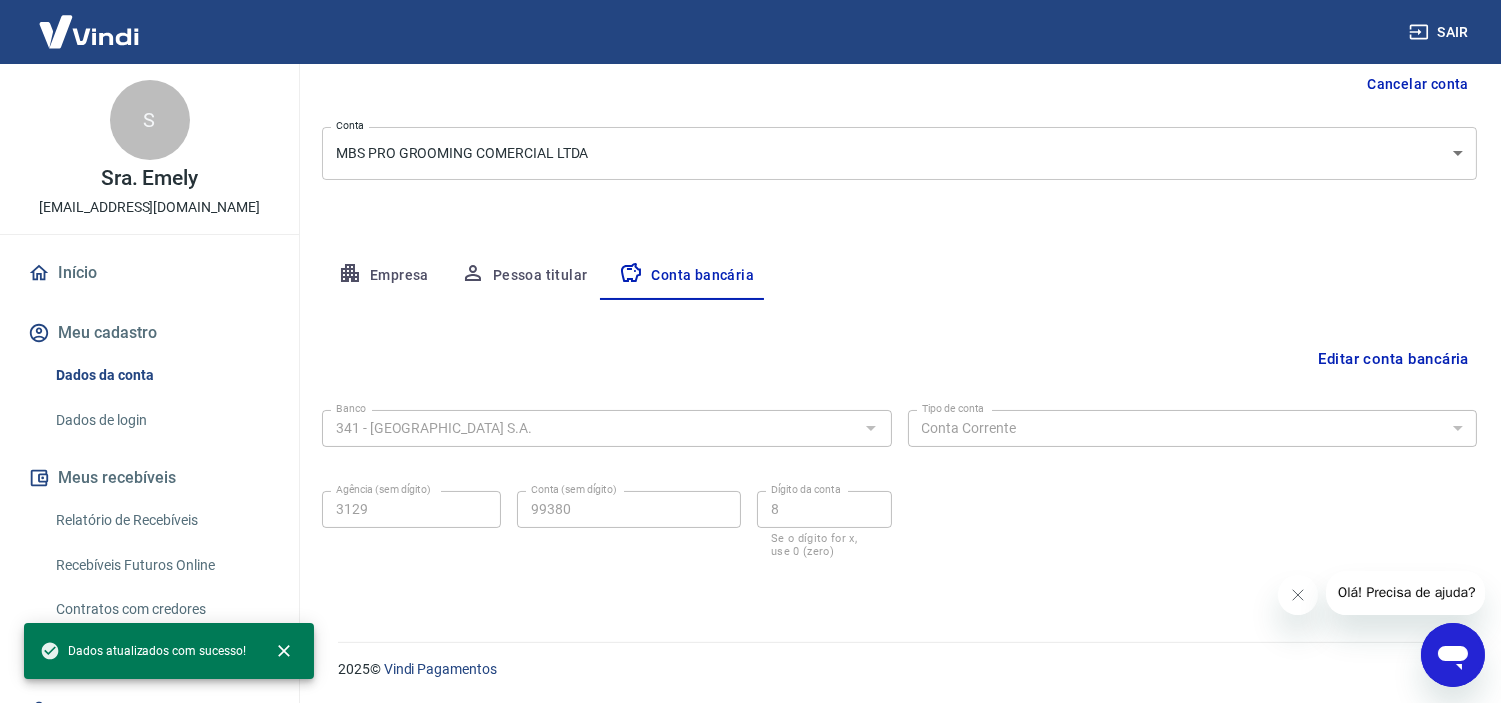 click on "Banco 341 - ITAÚ UNIBANCO S.A. Banco Tipo de conta Conta Corrente Conta Poupança Tipo de conta Agência (sem dígito) 3129 Agência (sem dígito) Conta (sem dígito) 99380 Conta (sem dígito) Dígito da conta 8 Dígito da conta Se o dígito for x, use 0 (zero) Atenção Ao cadastrar uma nova conta bancária, faremos um crédito de valor simbólico na conta bancária informada. Este crédito é apenas para verificação de segurança e será feito automaticamente após a alteração da conta. Salvar Cancelar" at bounding box center (899, 498) 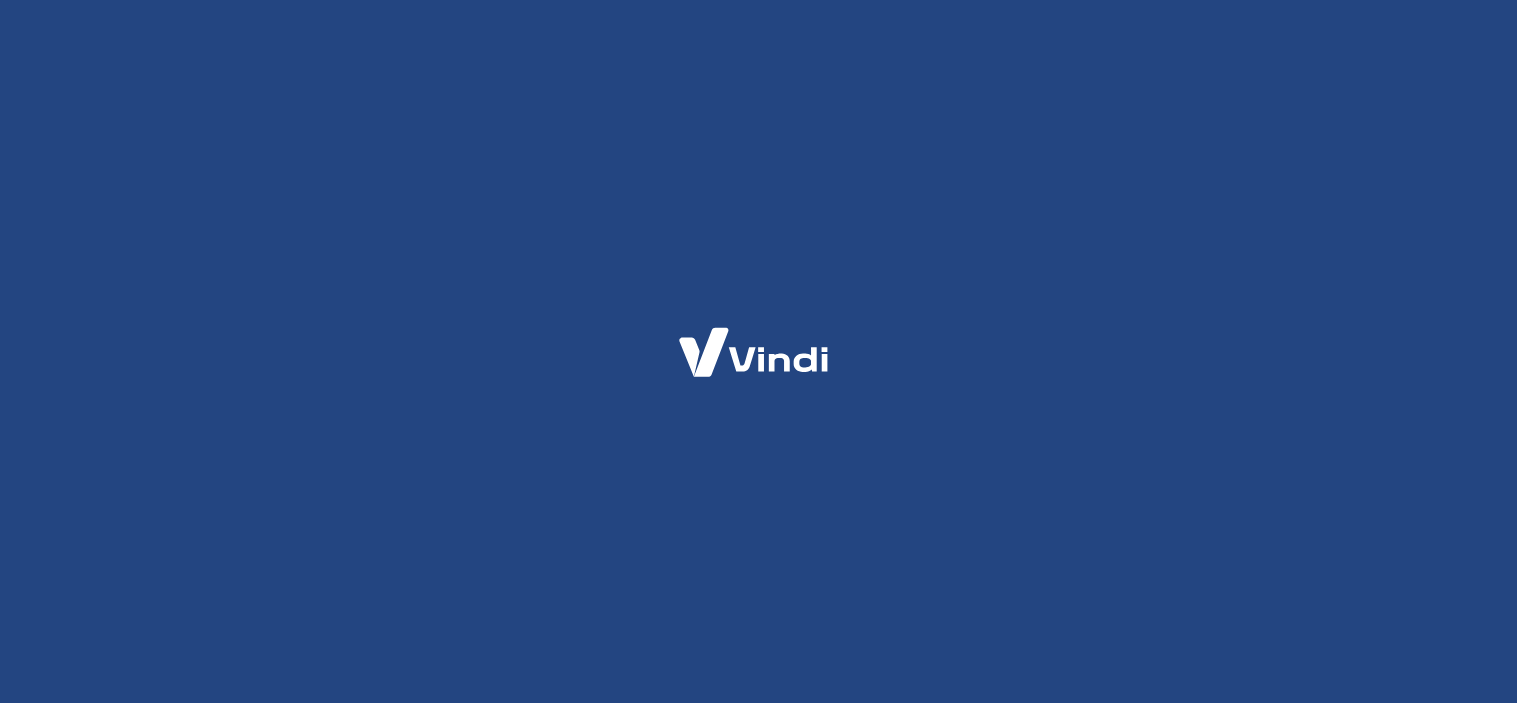 scroll, scrollTop: 0, scrollLeft: 0, axis: both 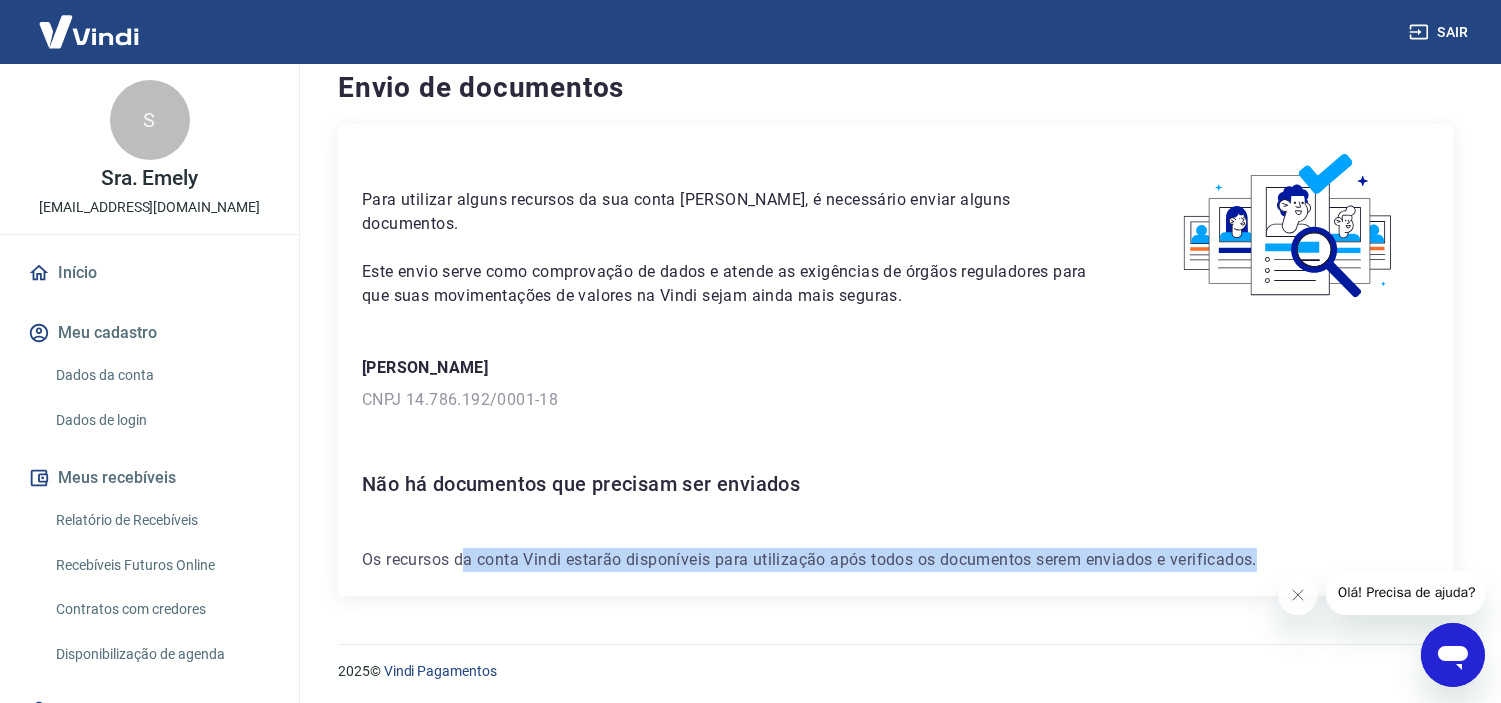 drag, startPoint x: 462, startPoint y: 562, endPoint x: 1292, endPoint y: 544, distance: 830.1951 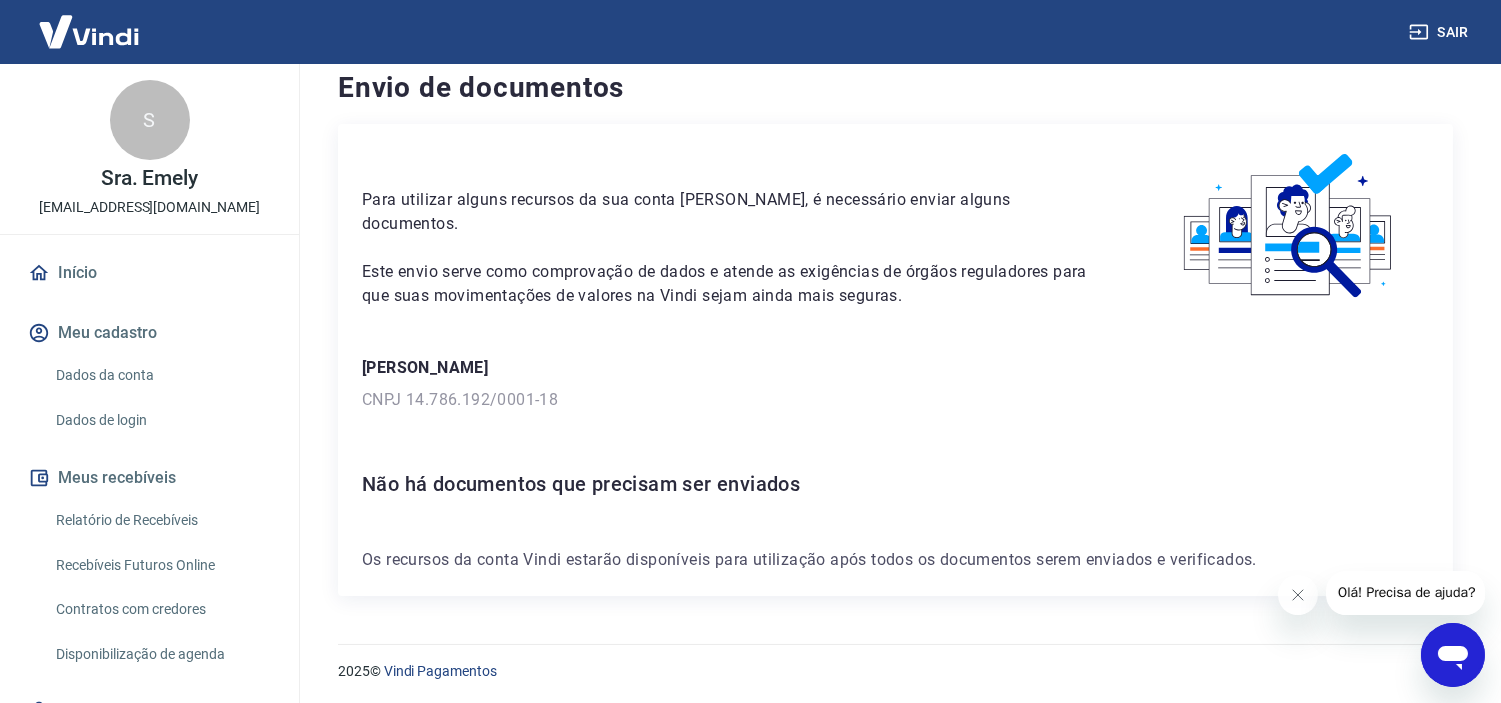 click on "Para utilizar alguns recursos da sua conta Vindi, é necessário enviar alguns documentos. Este envio serve como comprovação de dados e atende as exigências de órgãos reguladores para que suas movimentações de valores na Vindi sejam ainda mais seguras. Claudia Sayuri Fagliari Lee CNPJ 14.786.192/0001-18 Não há documentos que precisam ser enviados Os recursos da conta Vindi estarão disponíveis para utilização após todos os documentos serem enviados e verificados." at bounding box center [895, 360] 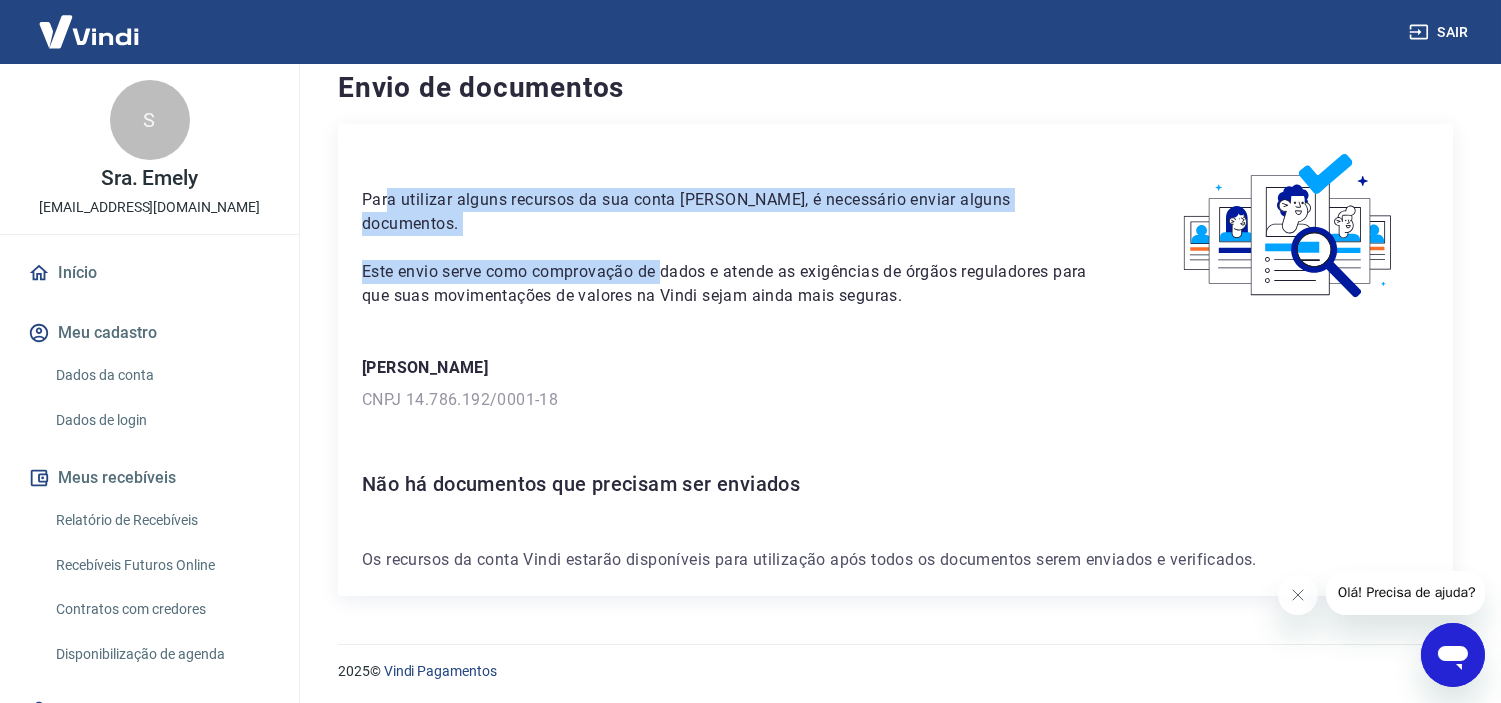 drag, startPoint x: 395, startPoint y: 180, endPoint x: 667, endPoint y: 236, distance: 277.70486 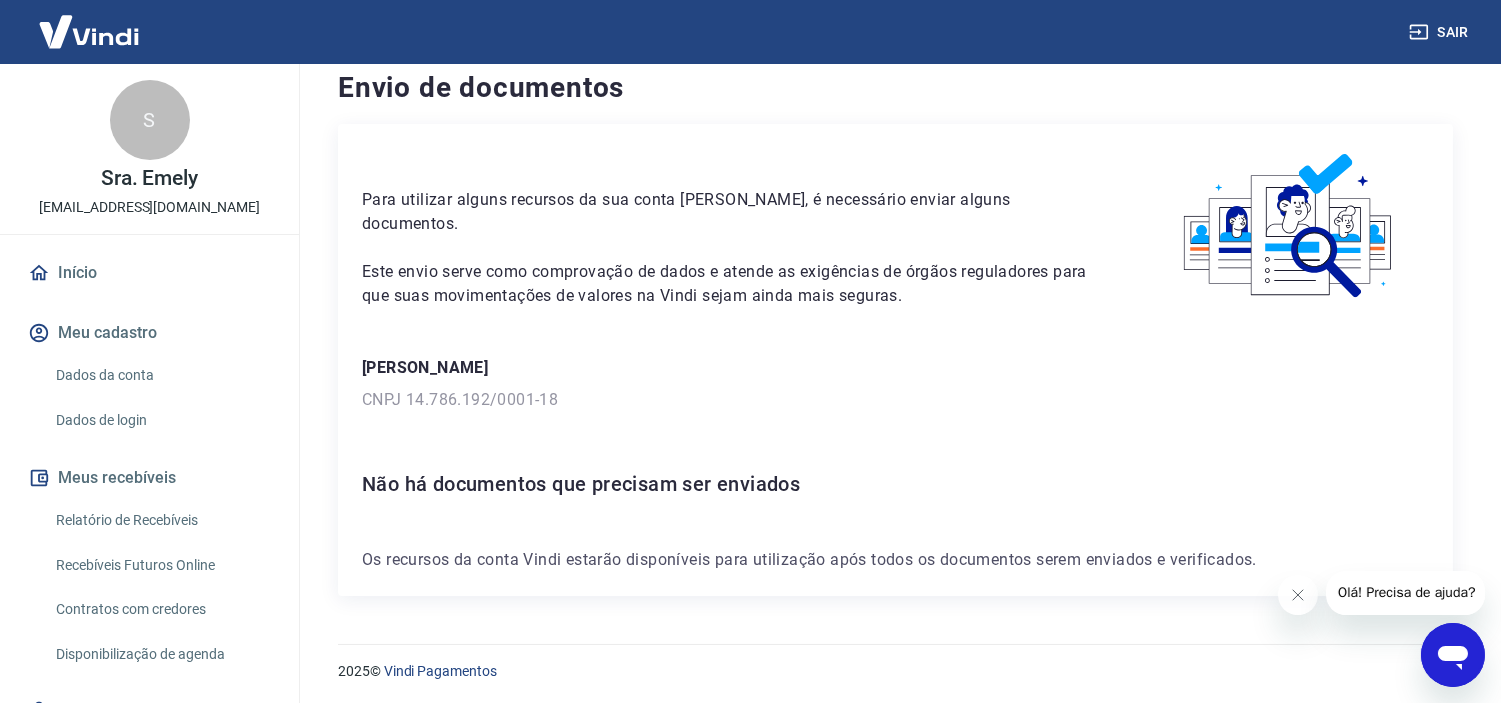 drag, startPoint x: 590, startPoint y: 257, endPoint x: 804, endPoint y: 316, distance: 221.98424 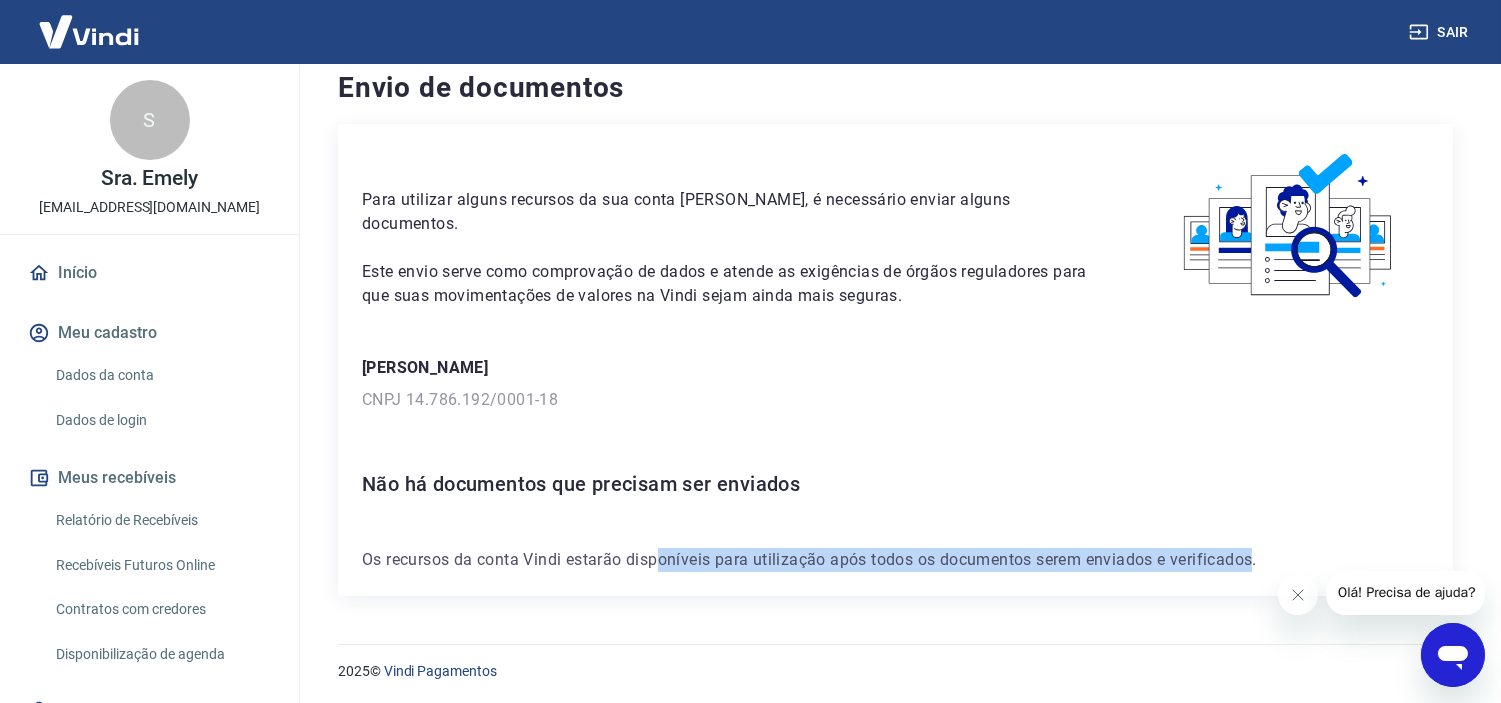 drag, startPoint x: 655, startPoint y: 550, endPoint x: 1256, endPoint y: 557, distance: 601.0408 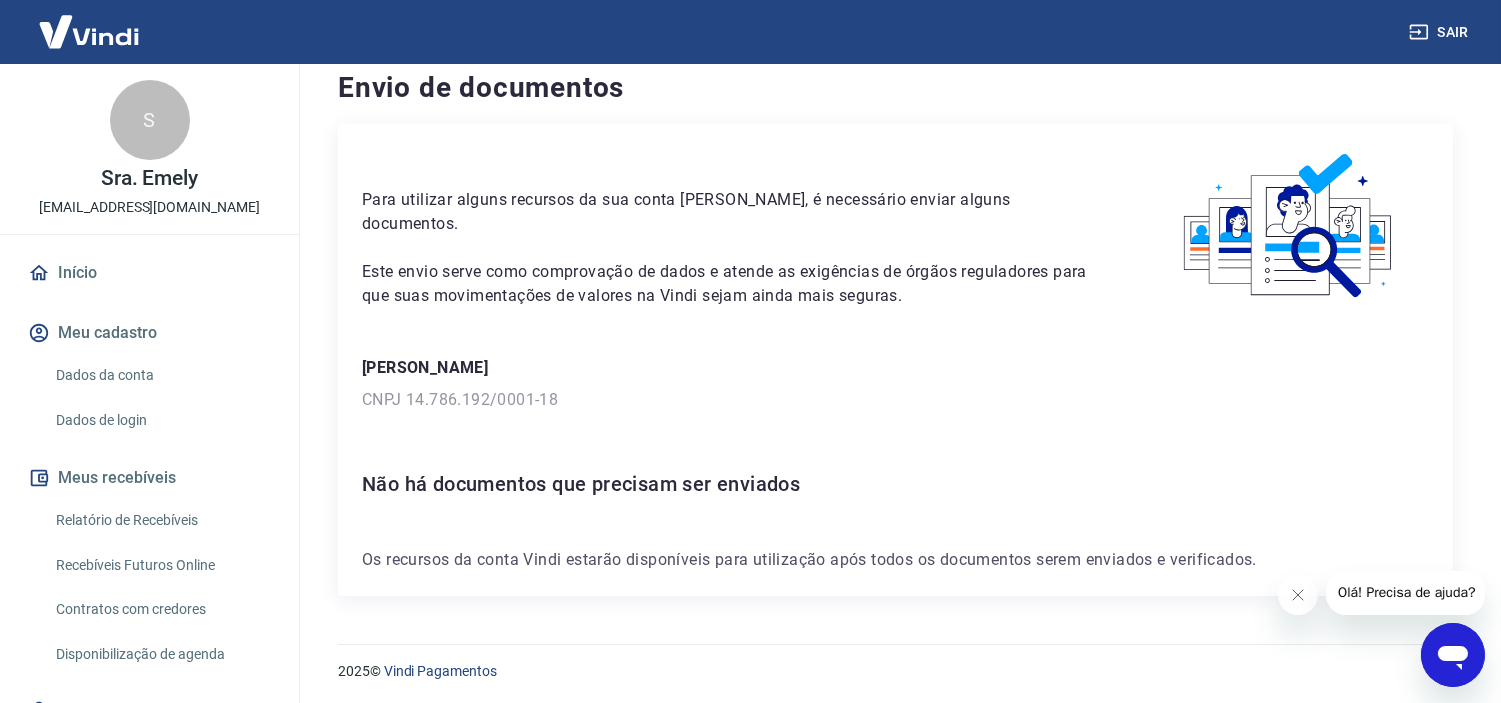 scroll, scrollTop: 0, scrollLeft: 0, axis: both 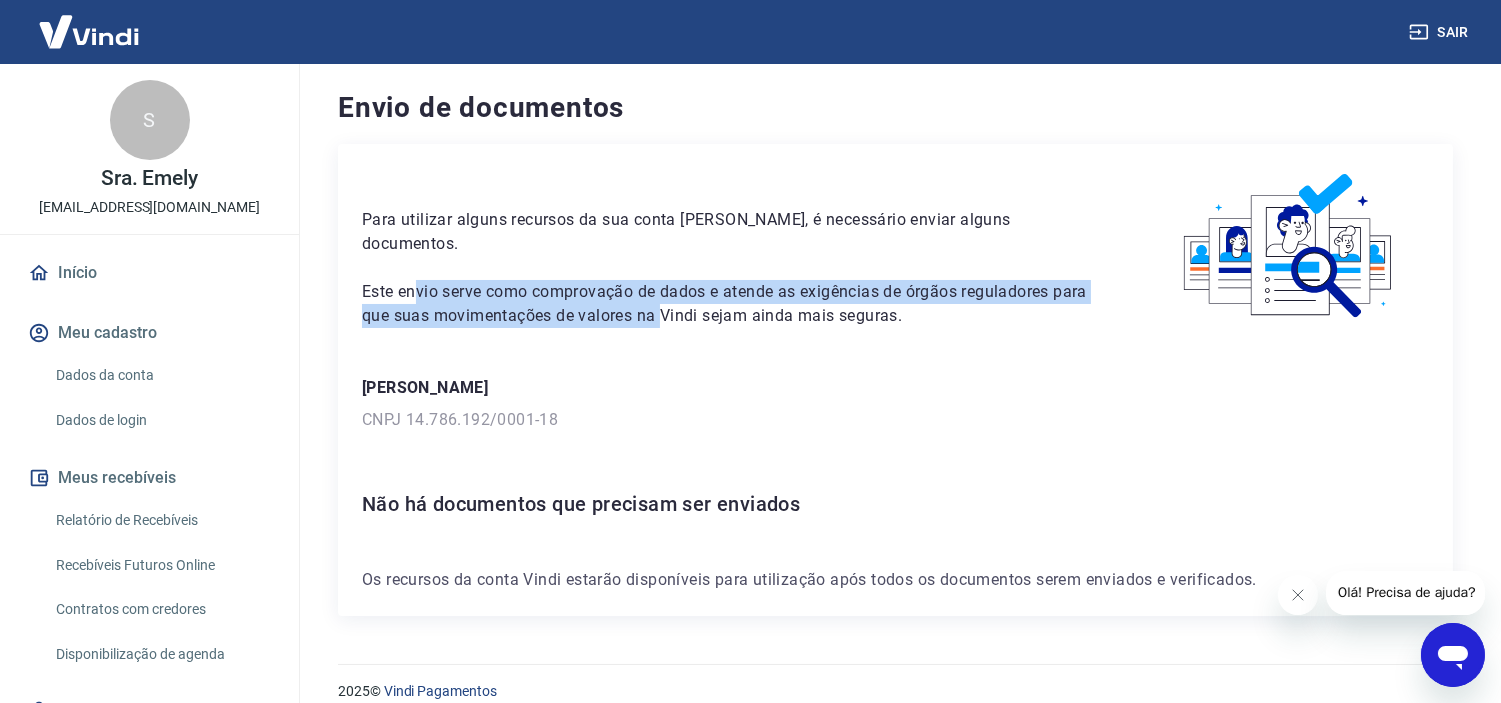 drag, startPoint x: 414, startPoint y: 267, endPoint x: 662, endPoint y: 280, distance: 248.34048 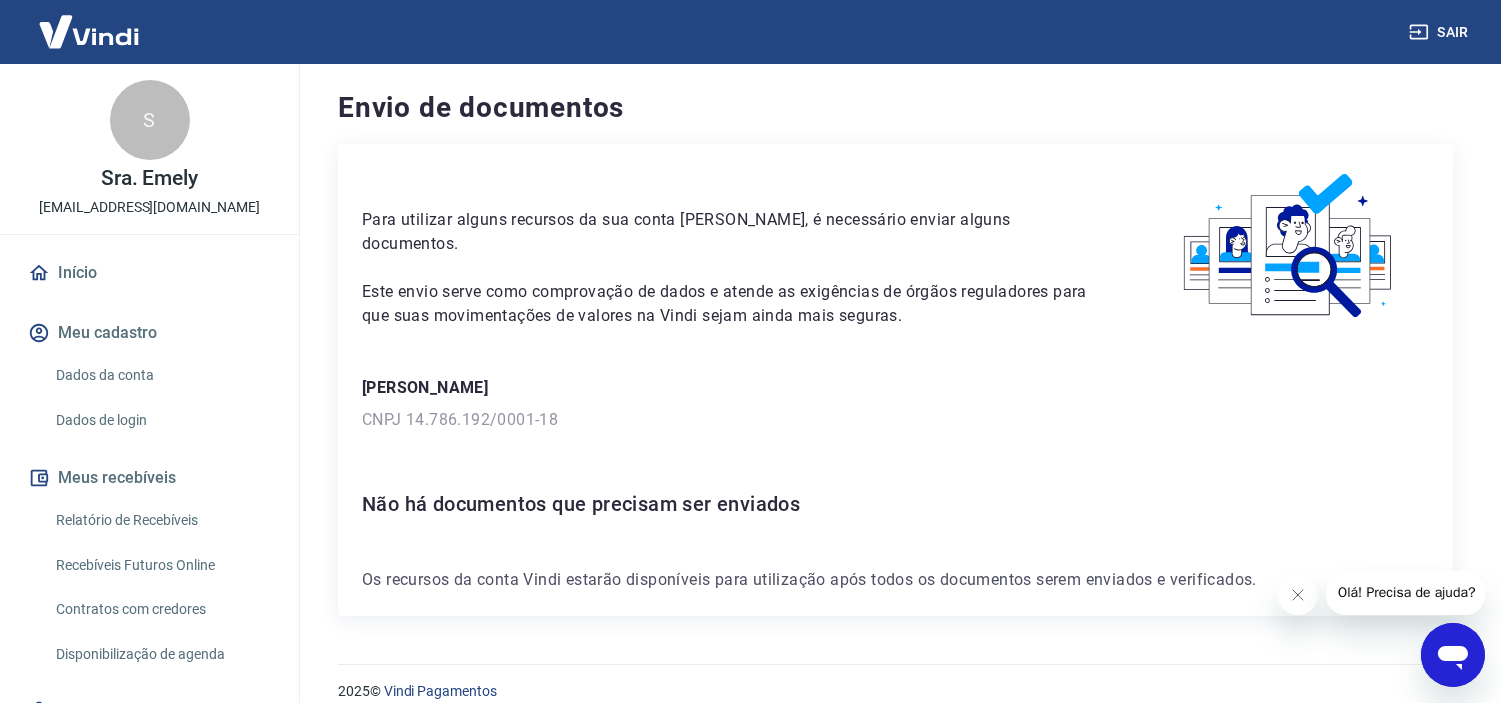 drag, startPoint x: 744, startPoint y: 486, endPoint x: 776, endPoint y: 484, distance: 32.06244 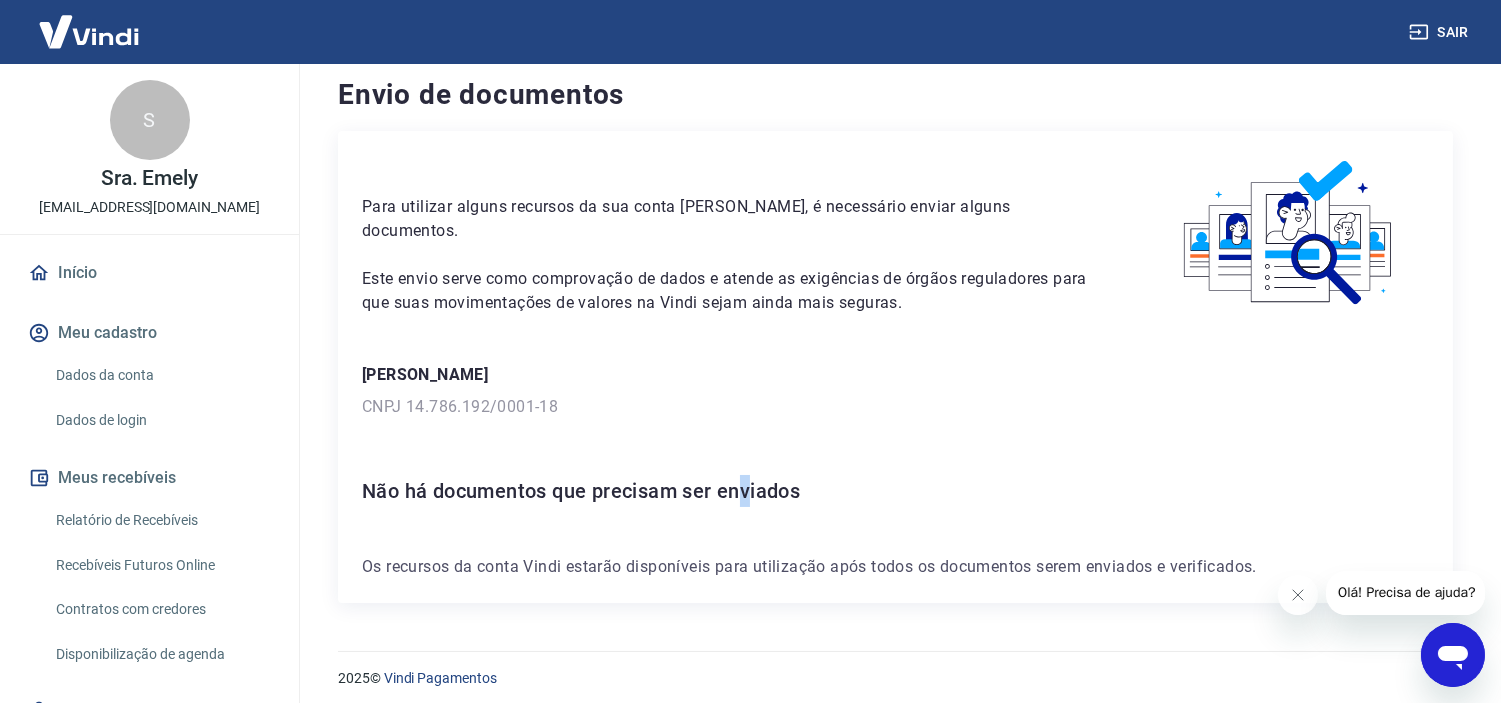 scroll, scrollTop: 20, scrollLeft: 0, axis: vertical 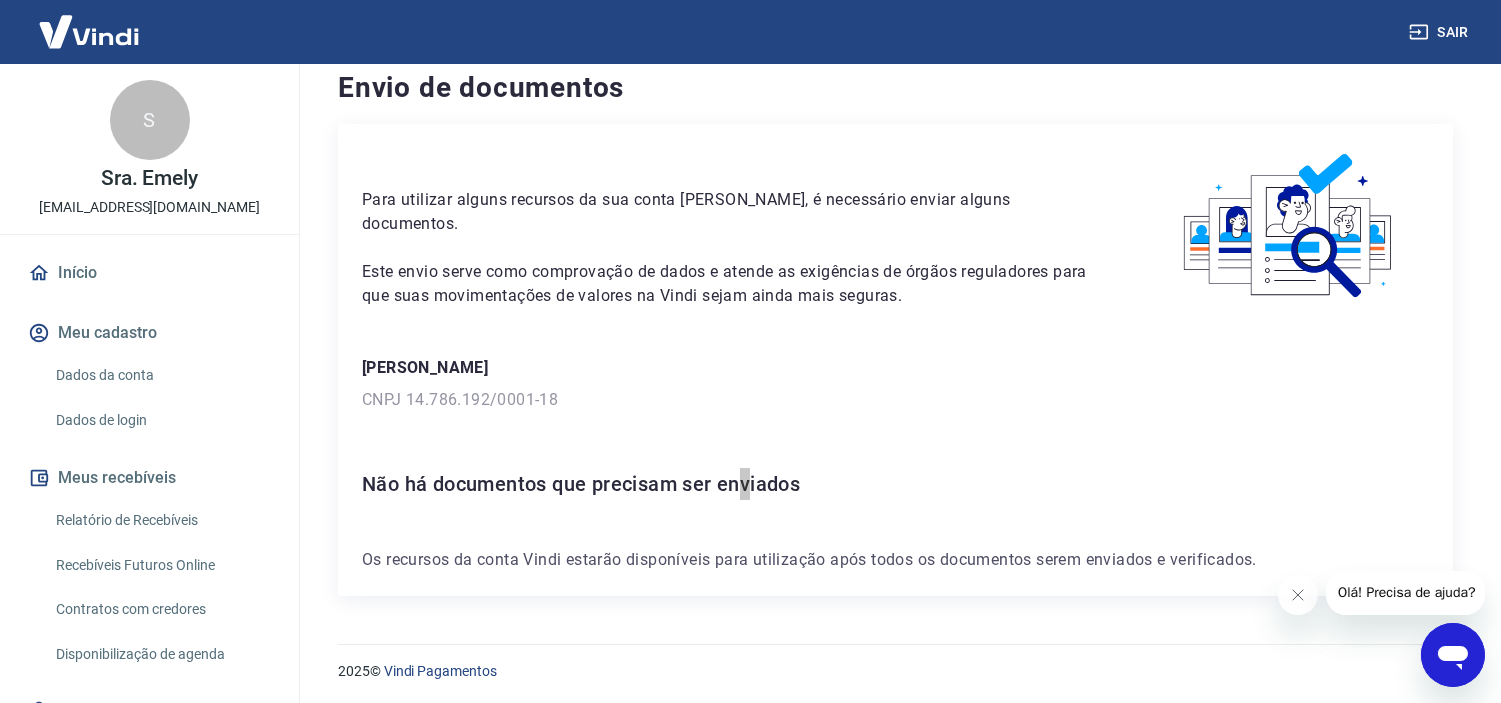 click at bounding box center (1452, 654) 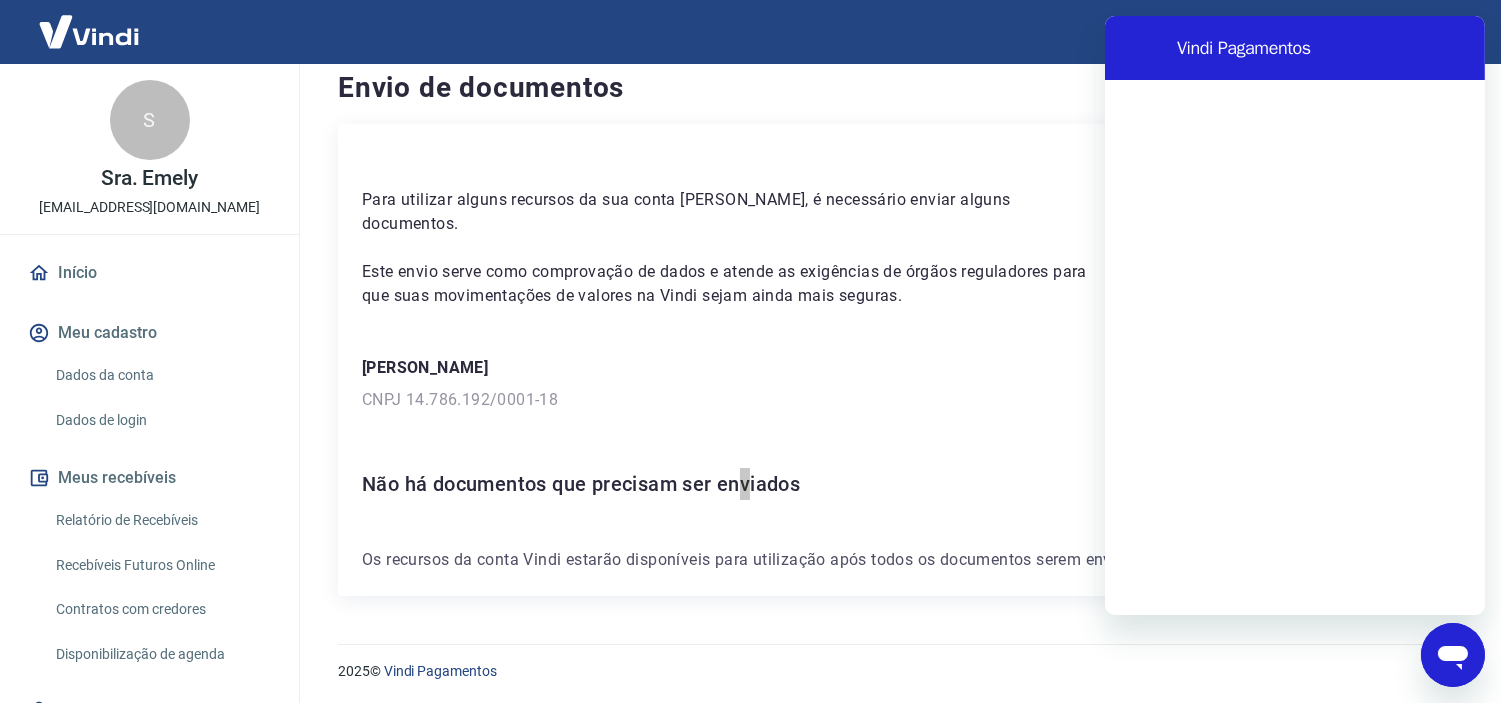 scroll, scrollTop: 0, scrollLeft: 0, axis: both 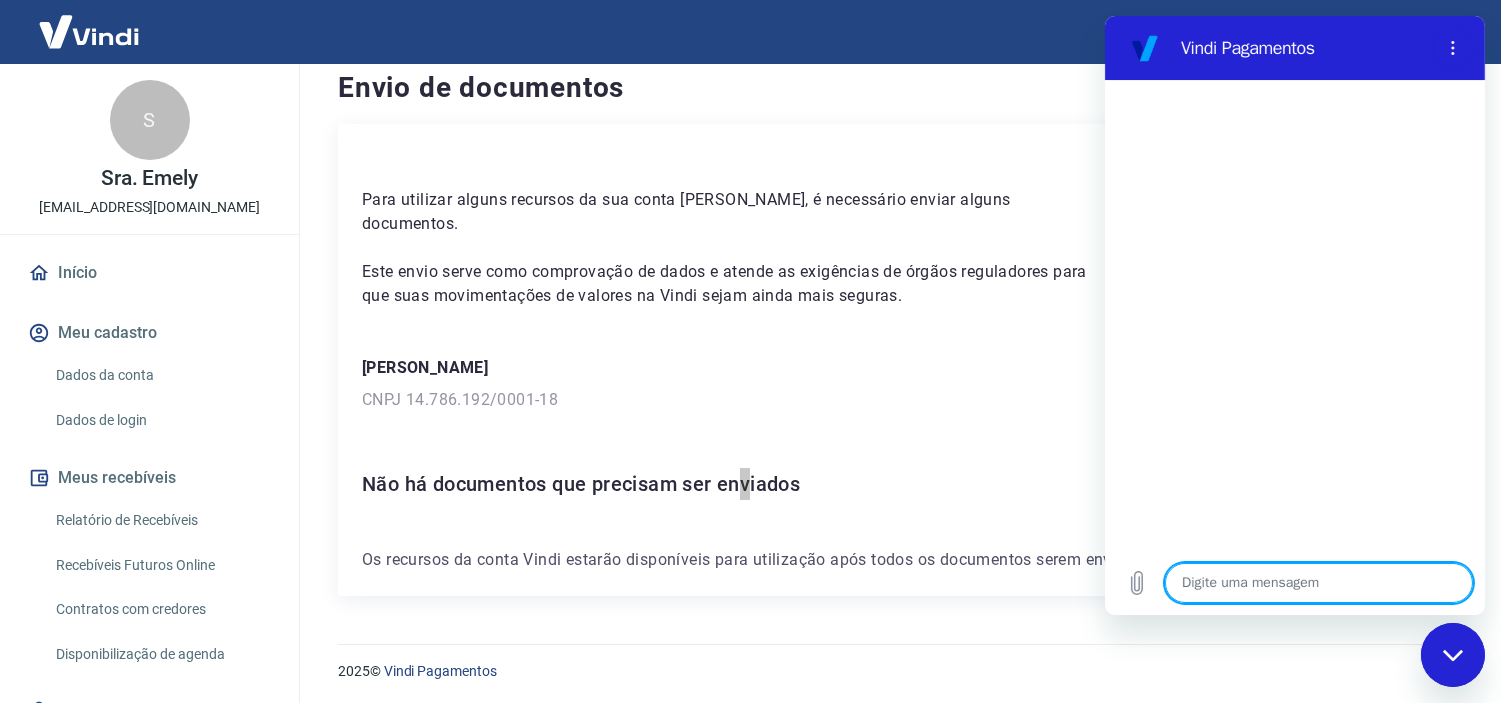 type on "B" 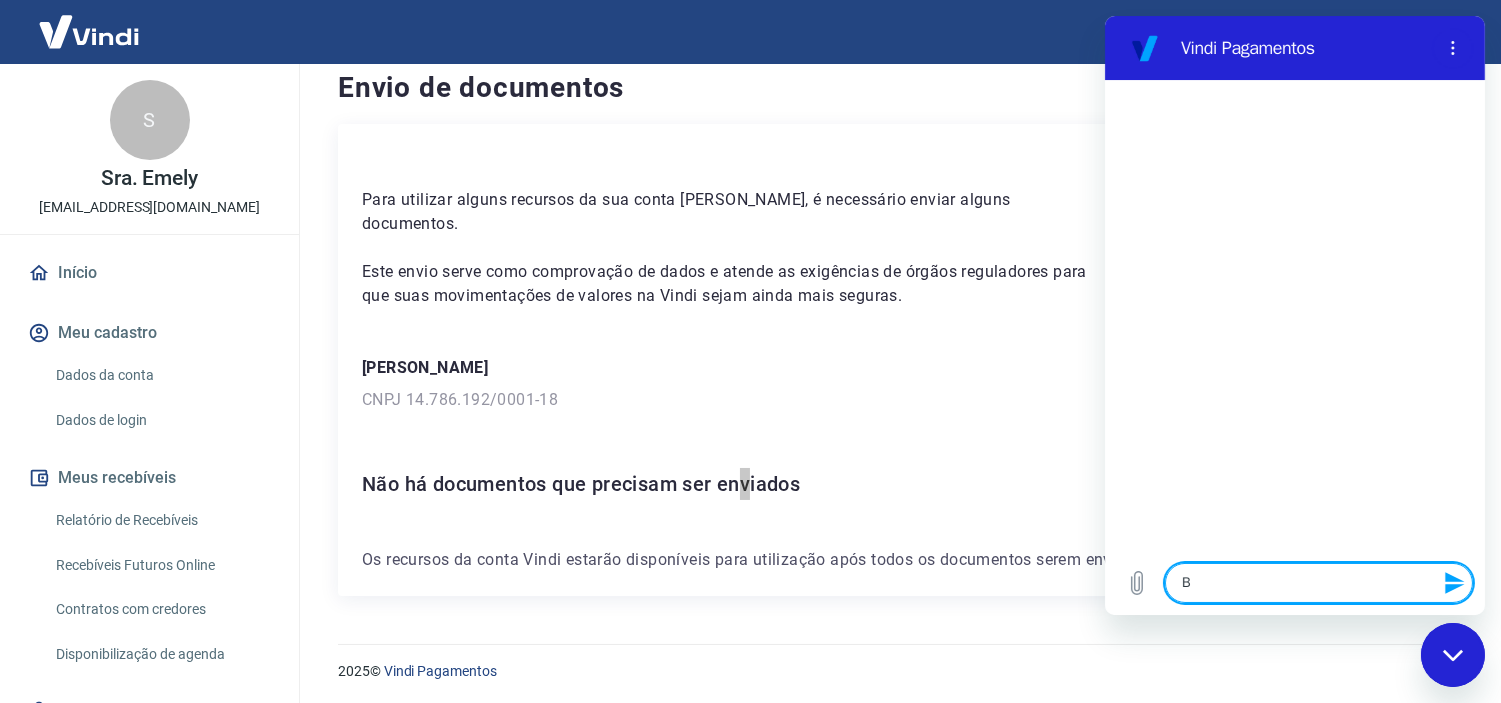 type on "Bo" 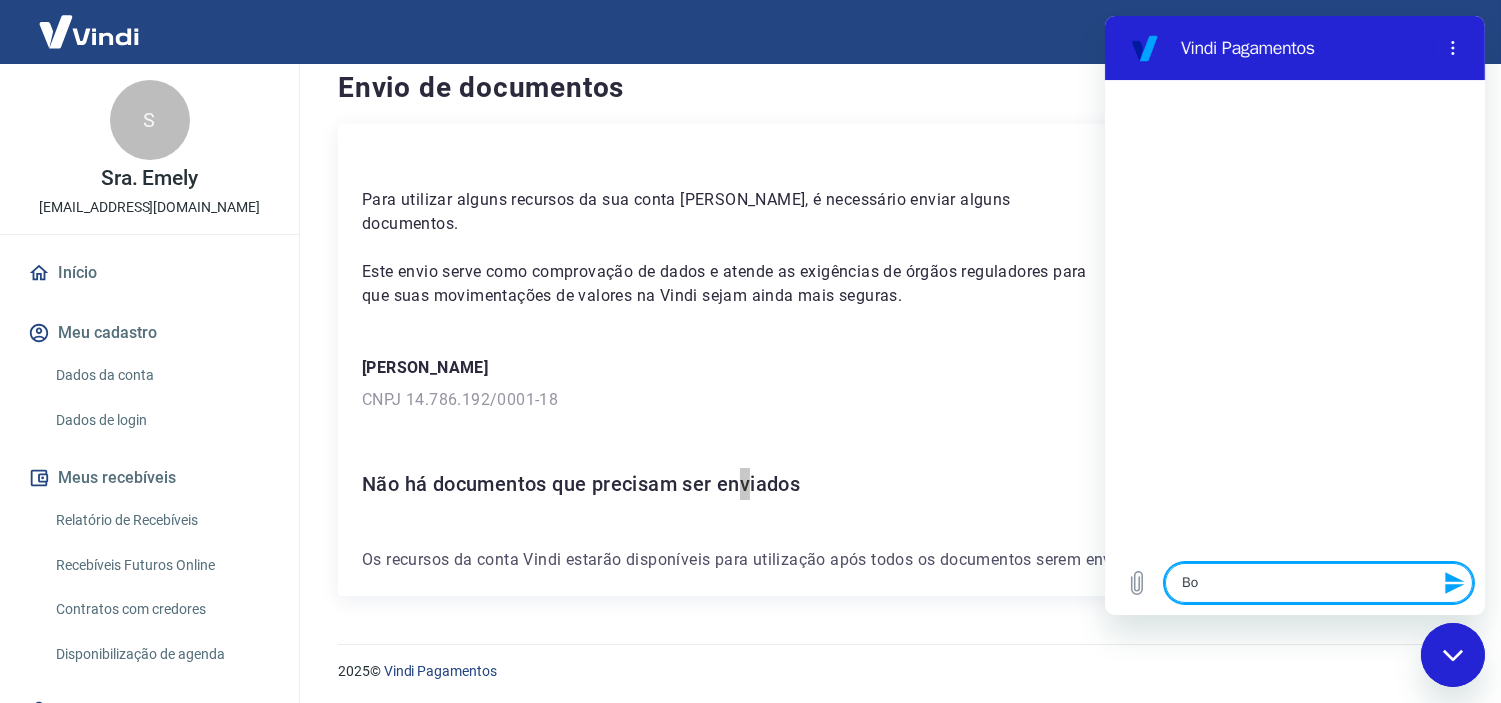 type on "Bom" 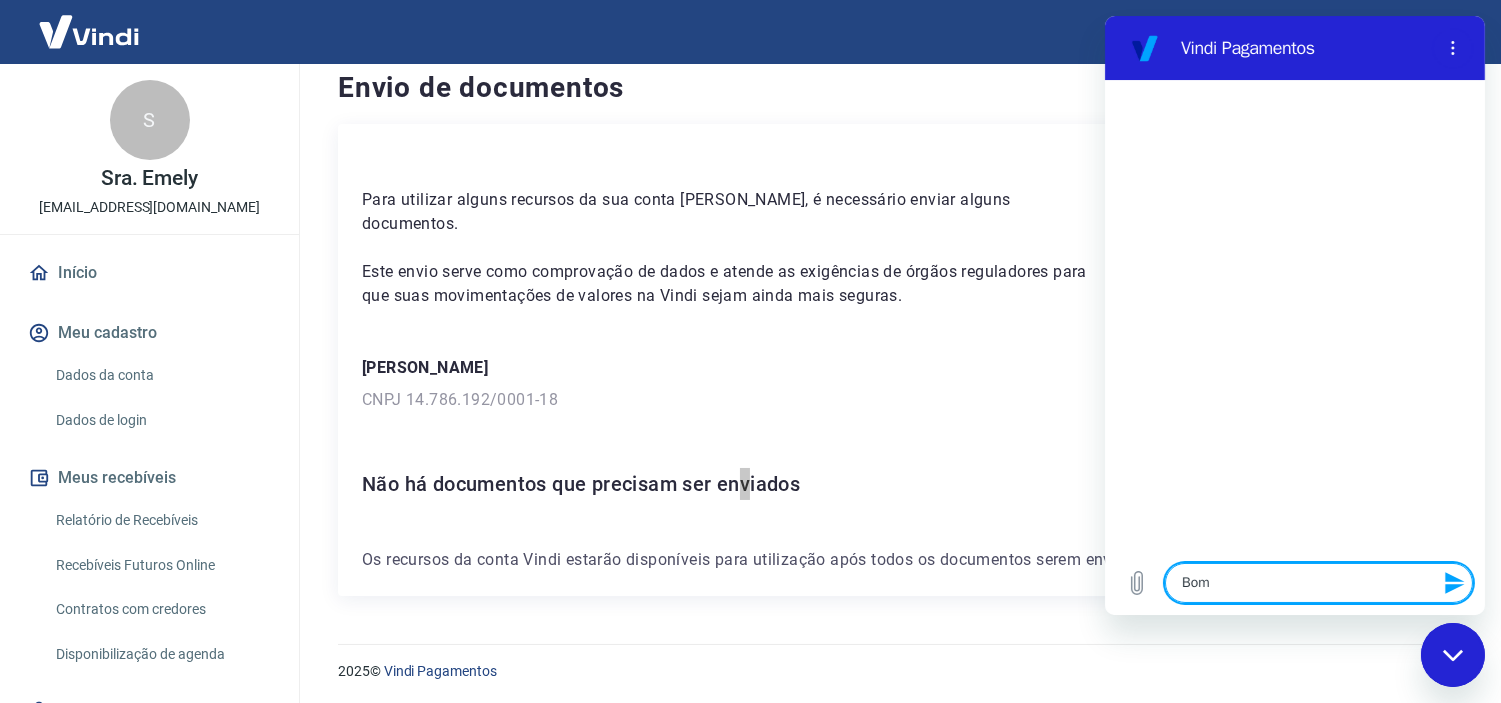 type on "Bom" 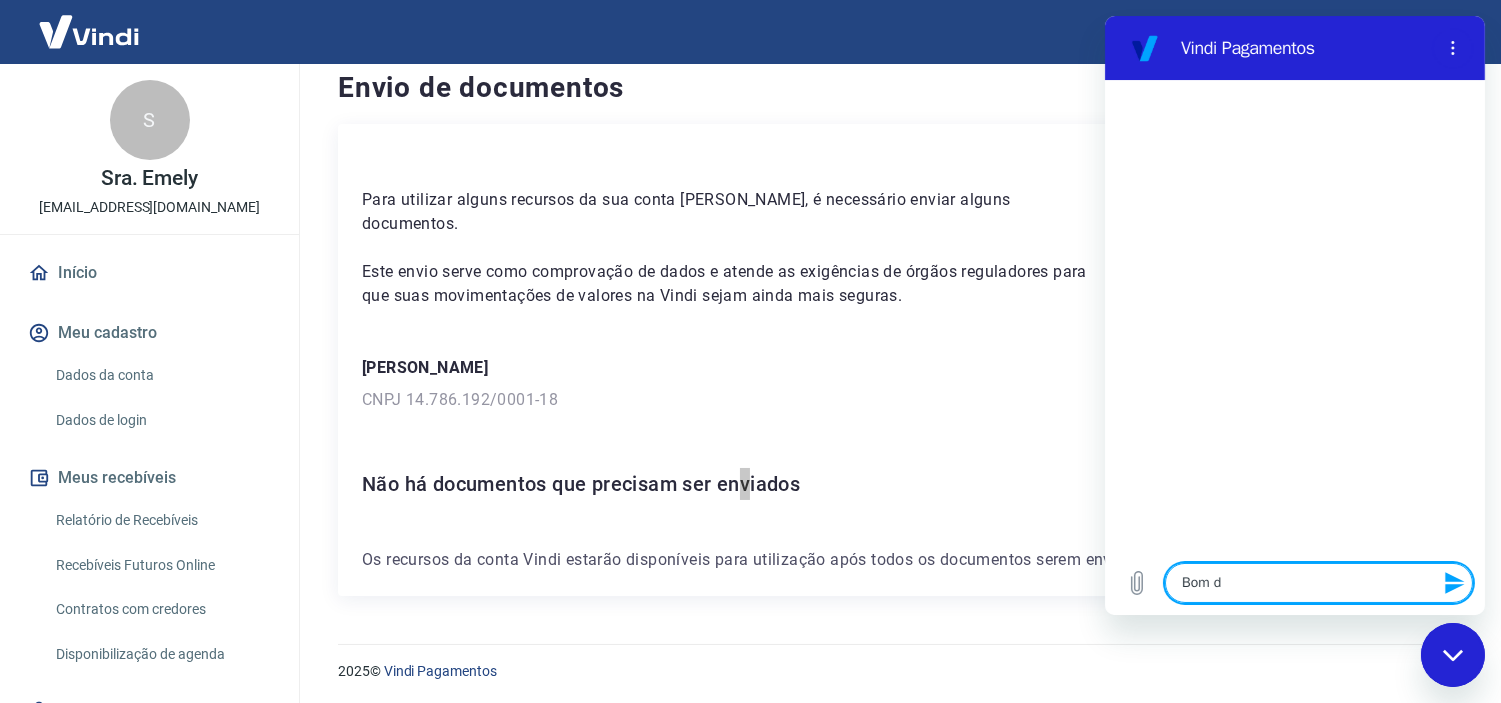 type on "Bom di" 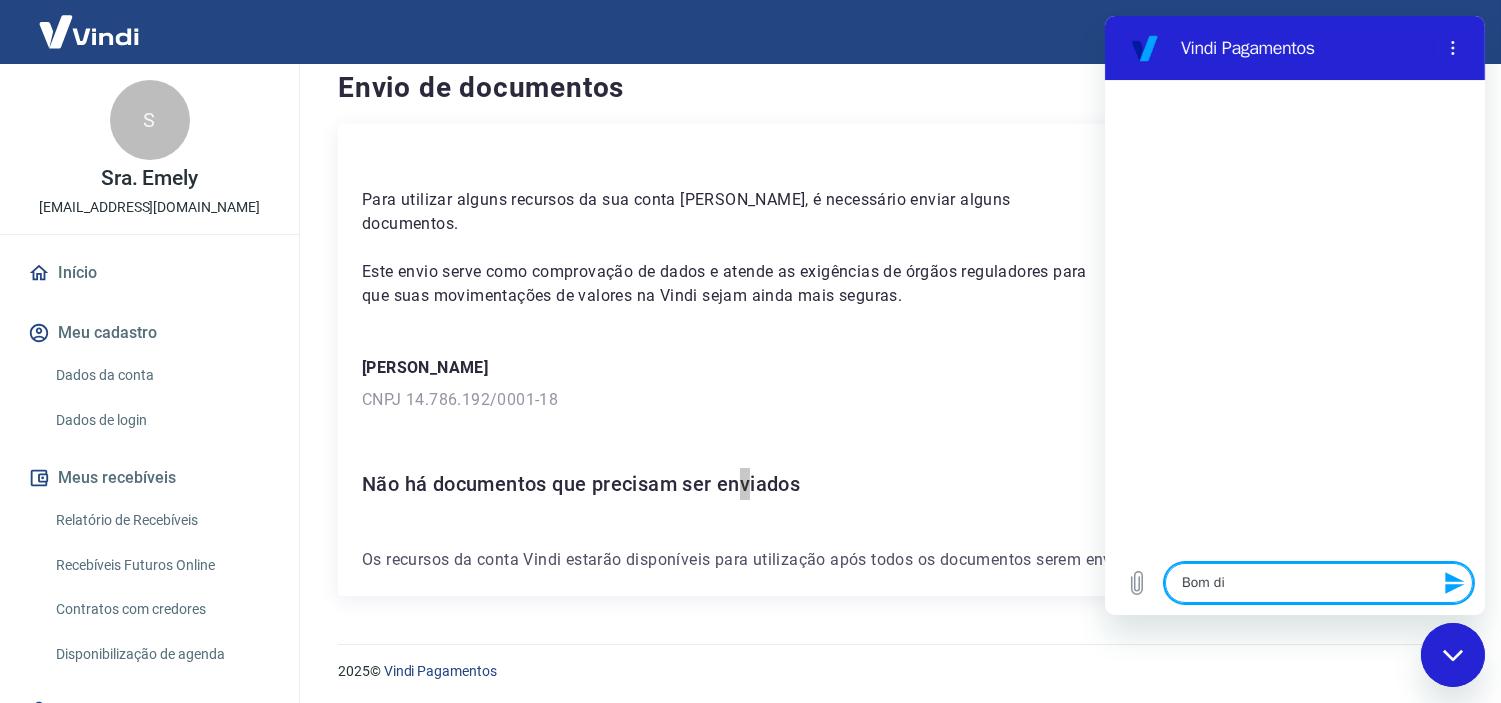 type on "Bom dia" 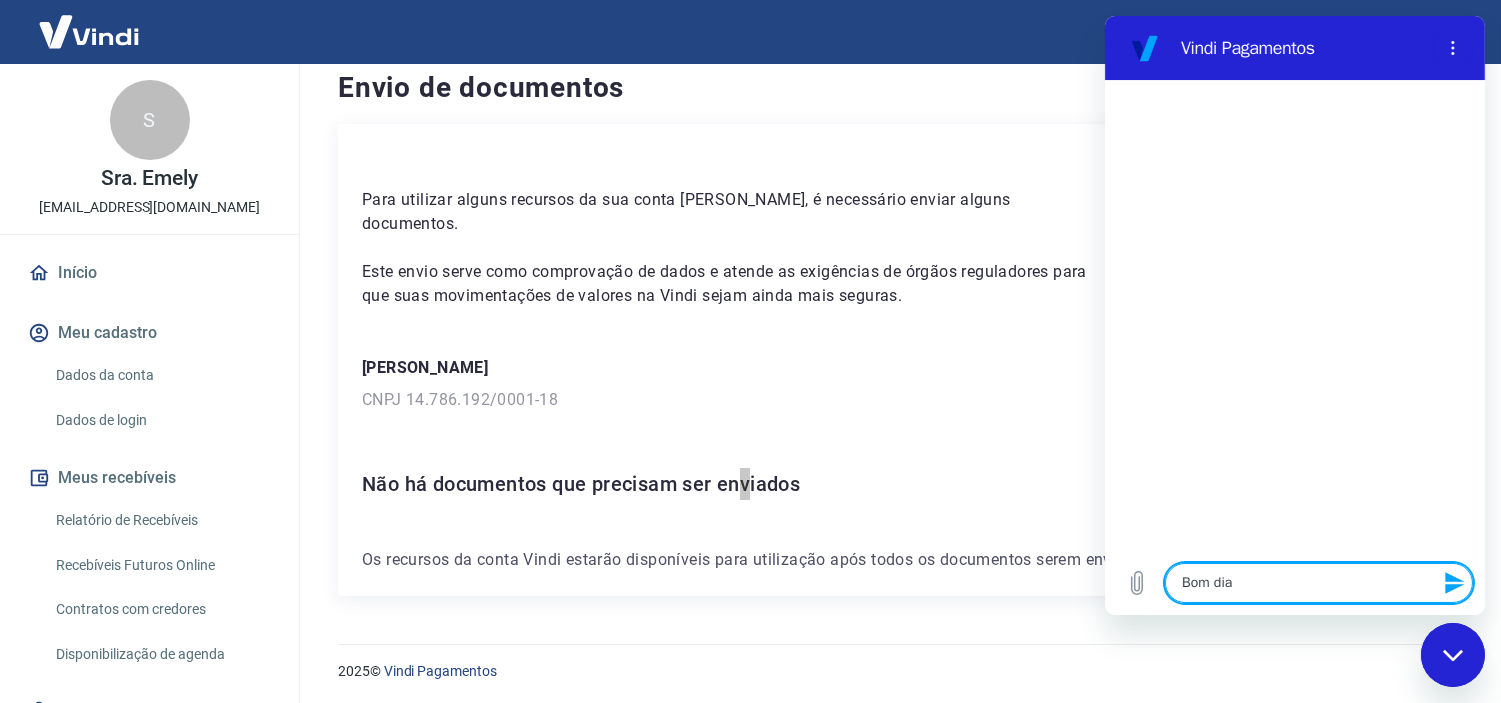 type on "Bom dia," 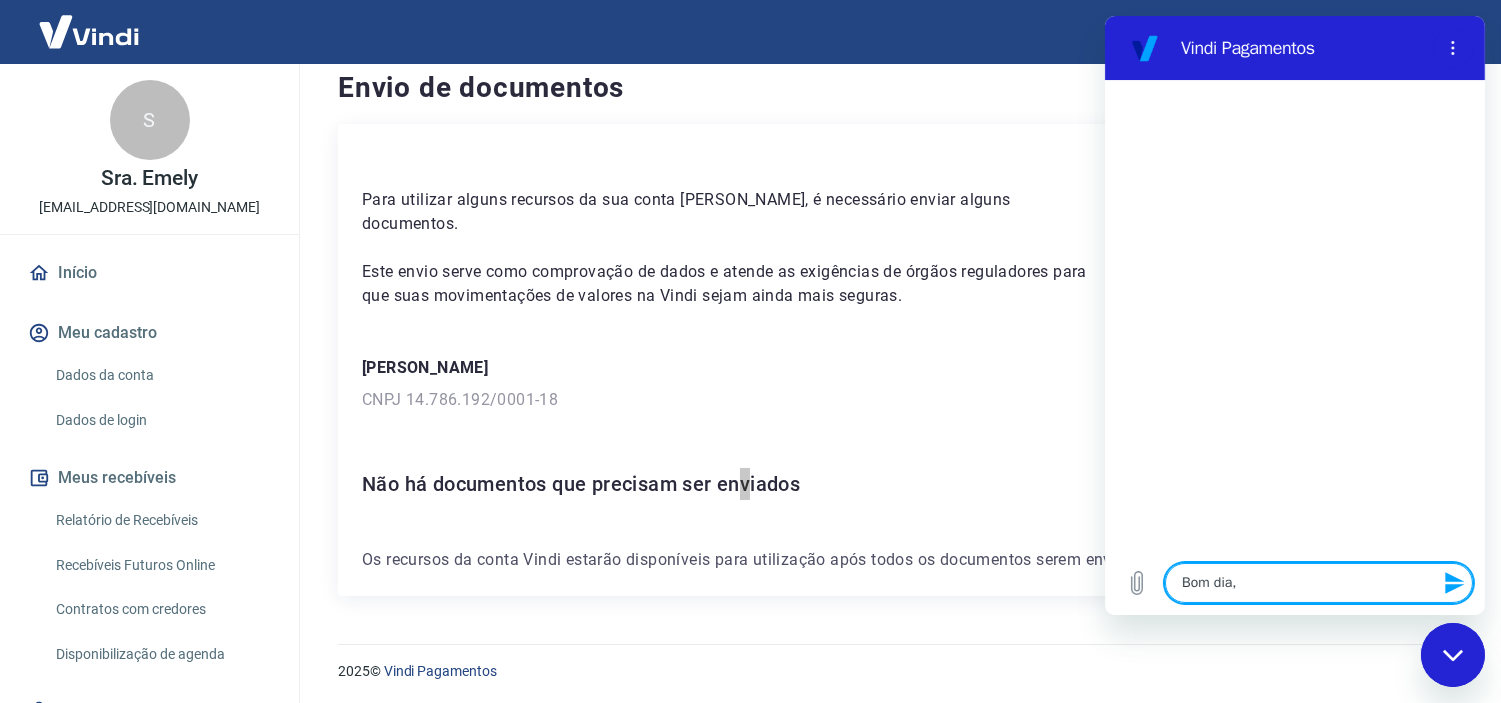 type on "Bom dia," 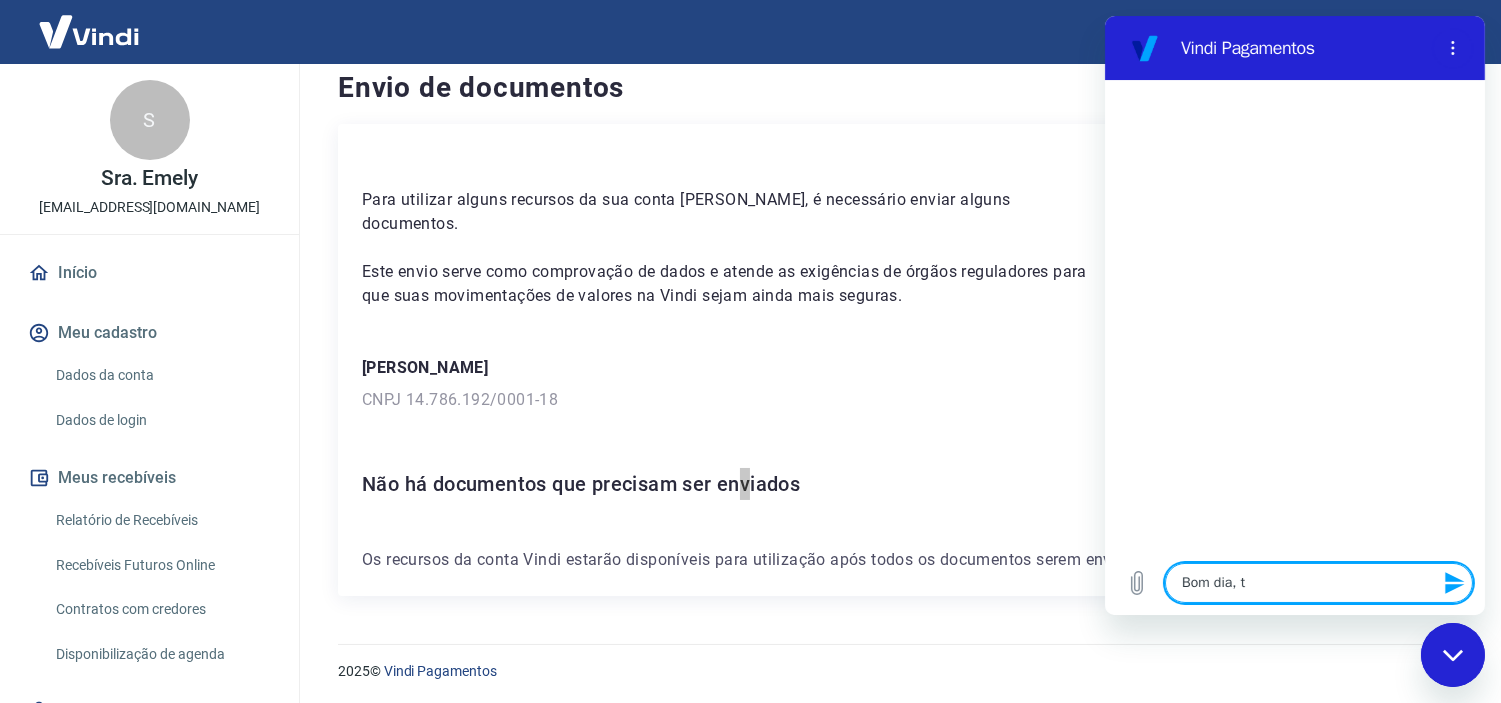type on "Bom dia, tu" 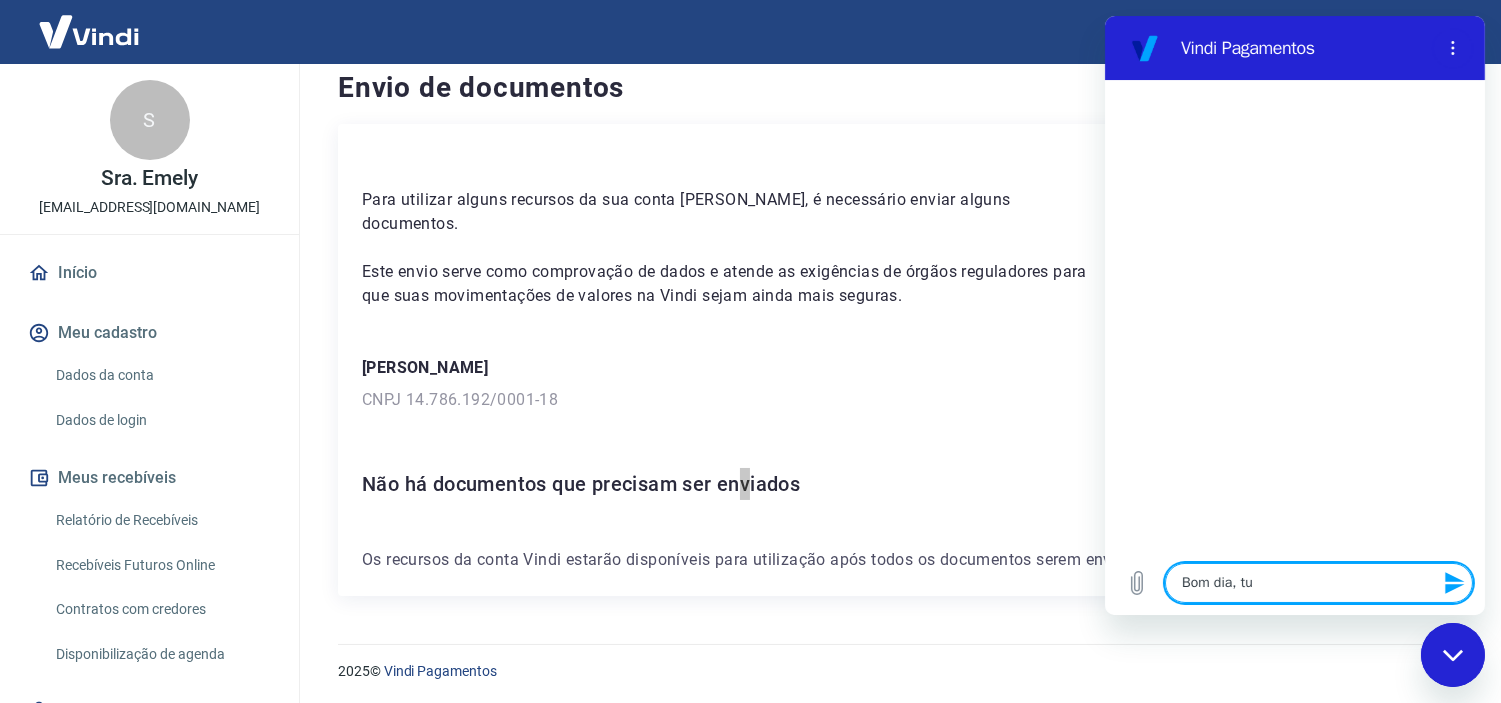 type on "Bom dia, tud" 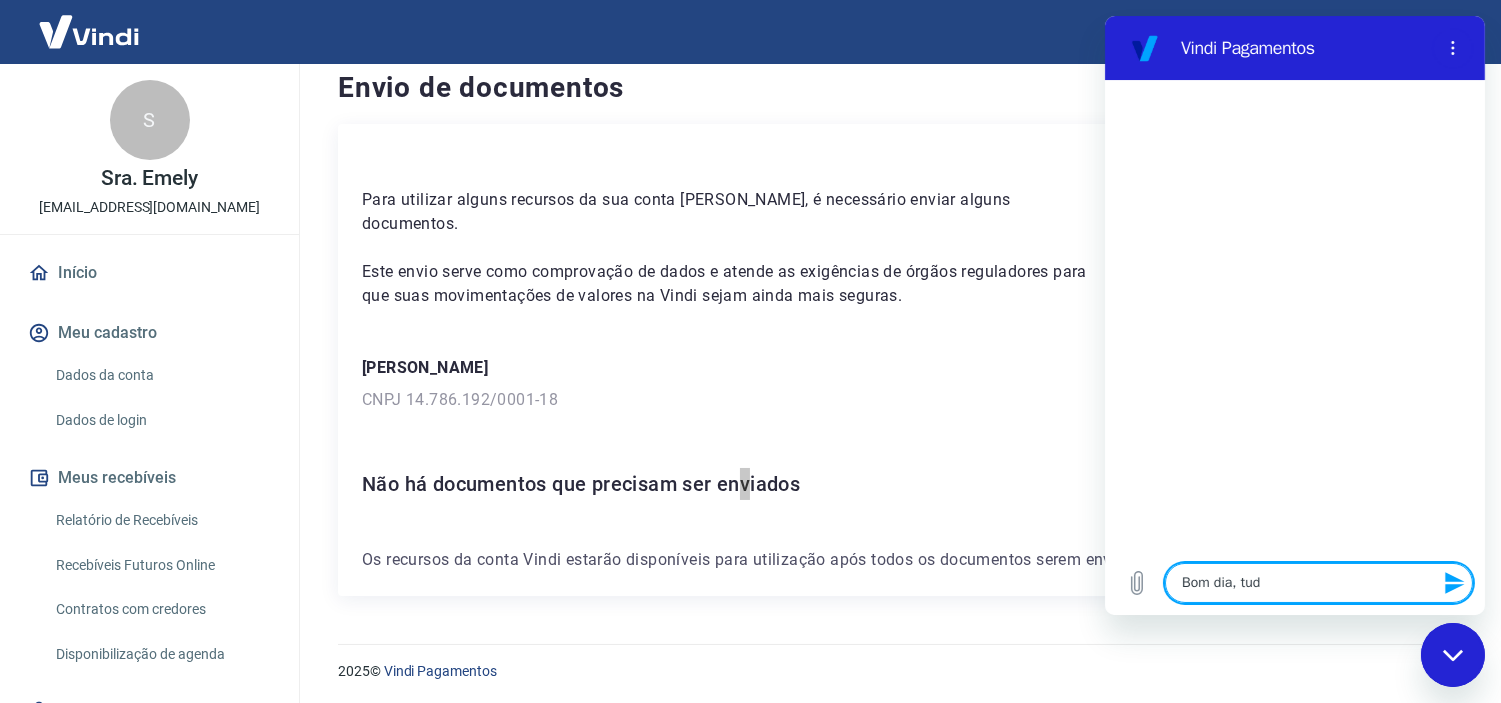 type on "Bom dia, tudo" 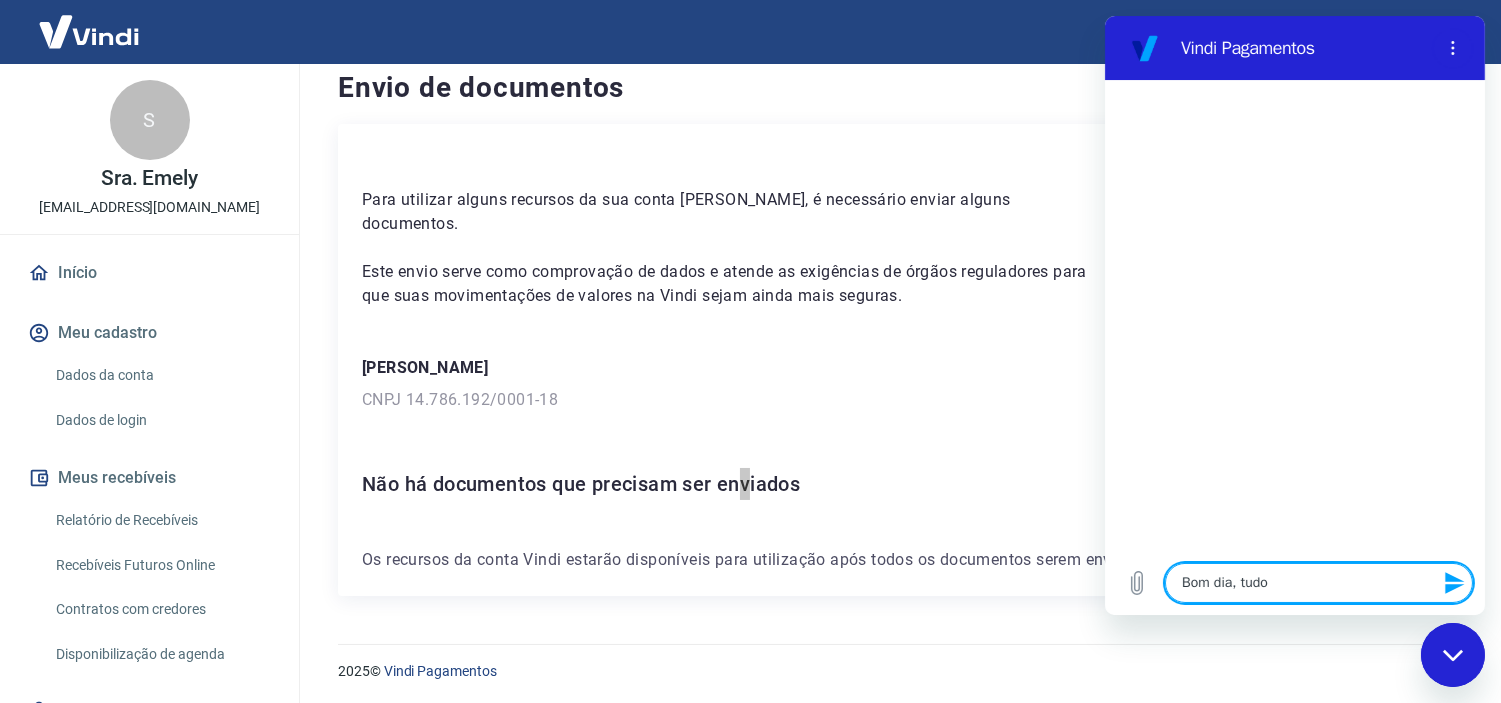 type on "Bom dia, tudo" 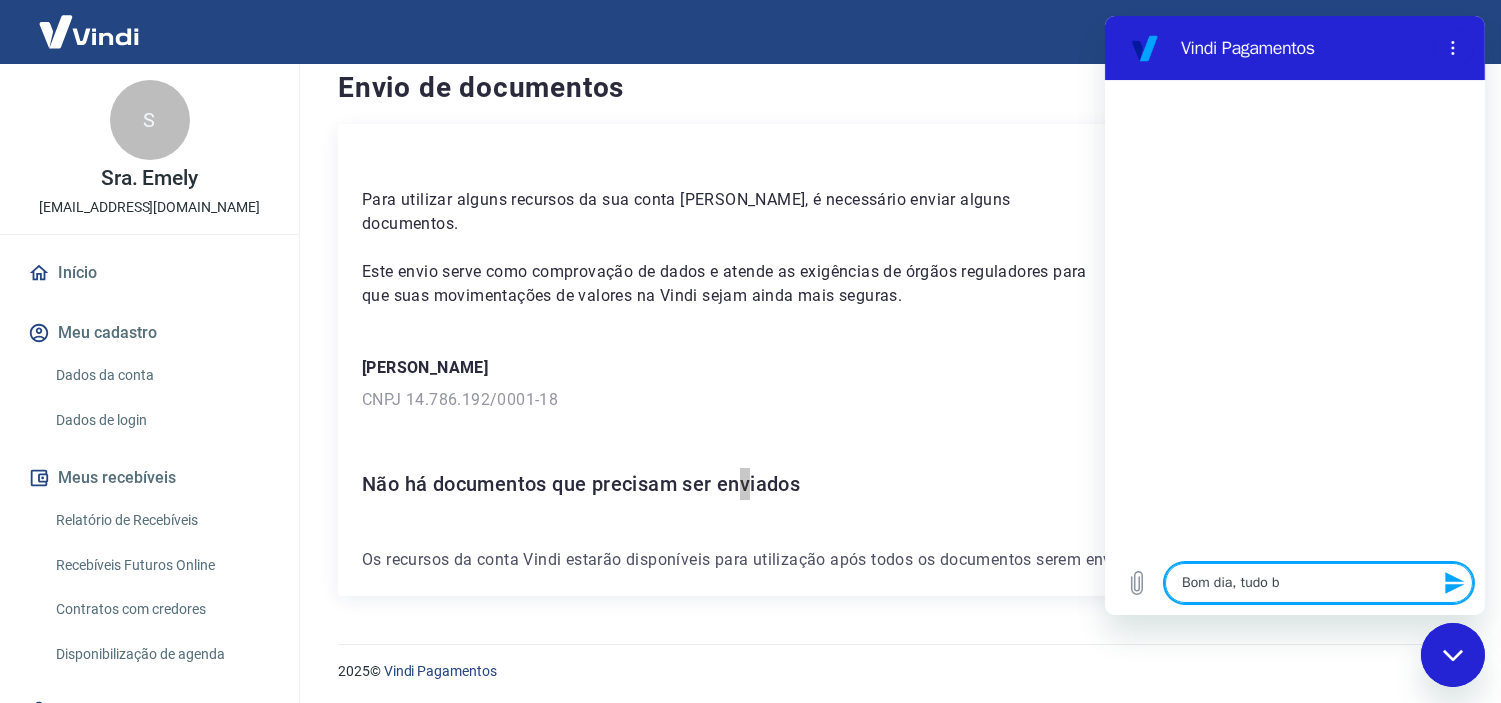 type on "Bom dia, tudo be" 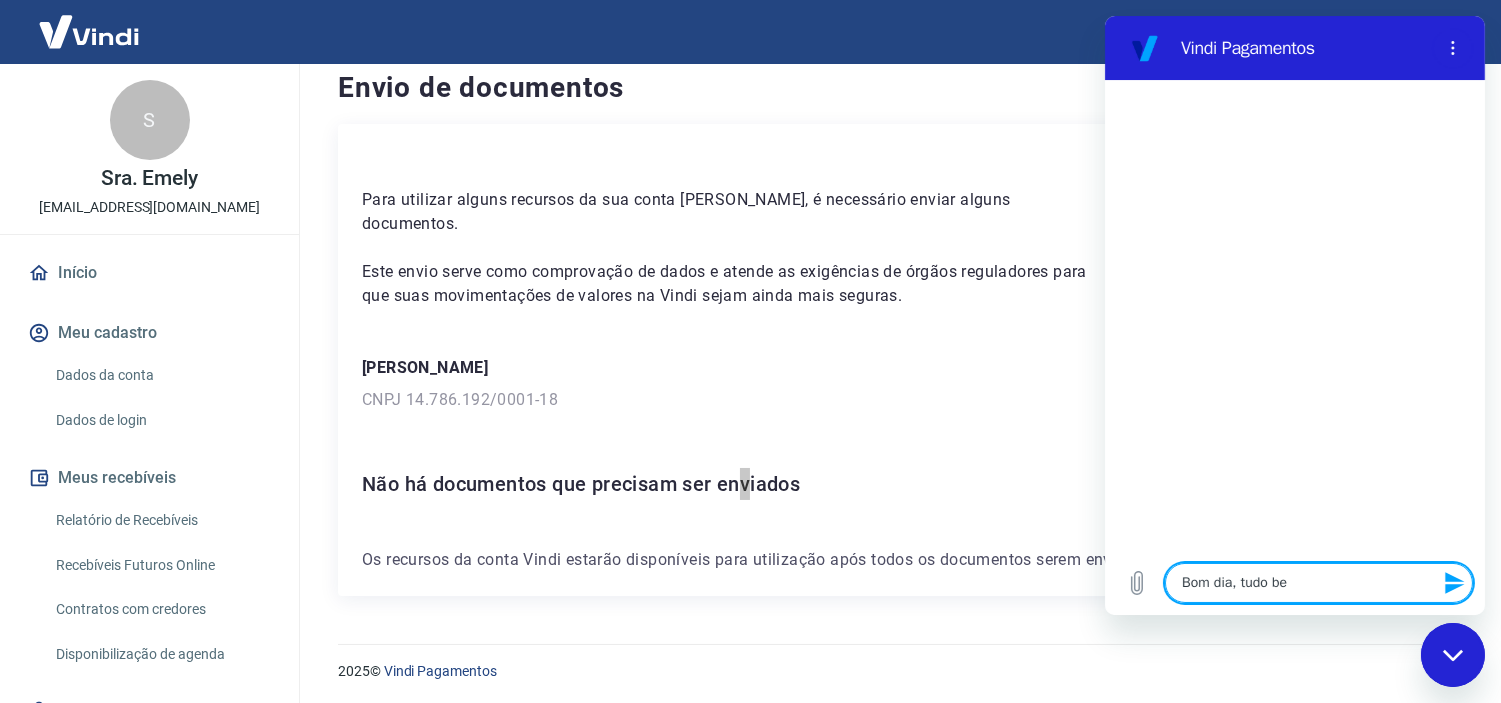 type on "Bom dia, tudo bem" 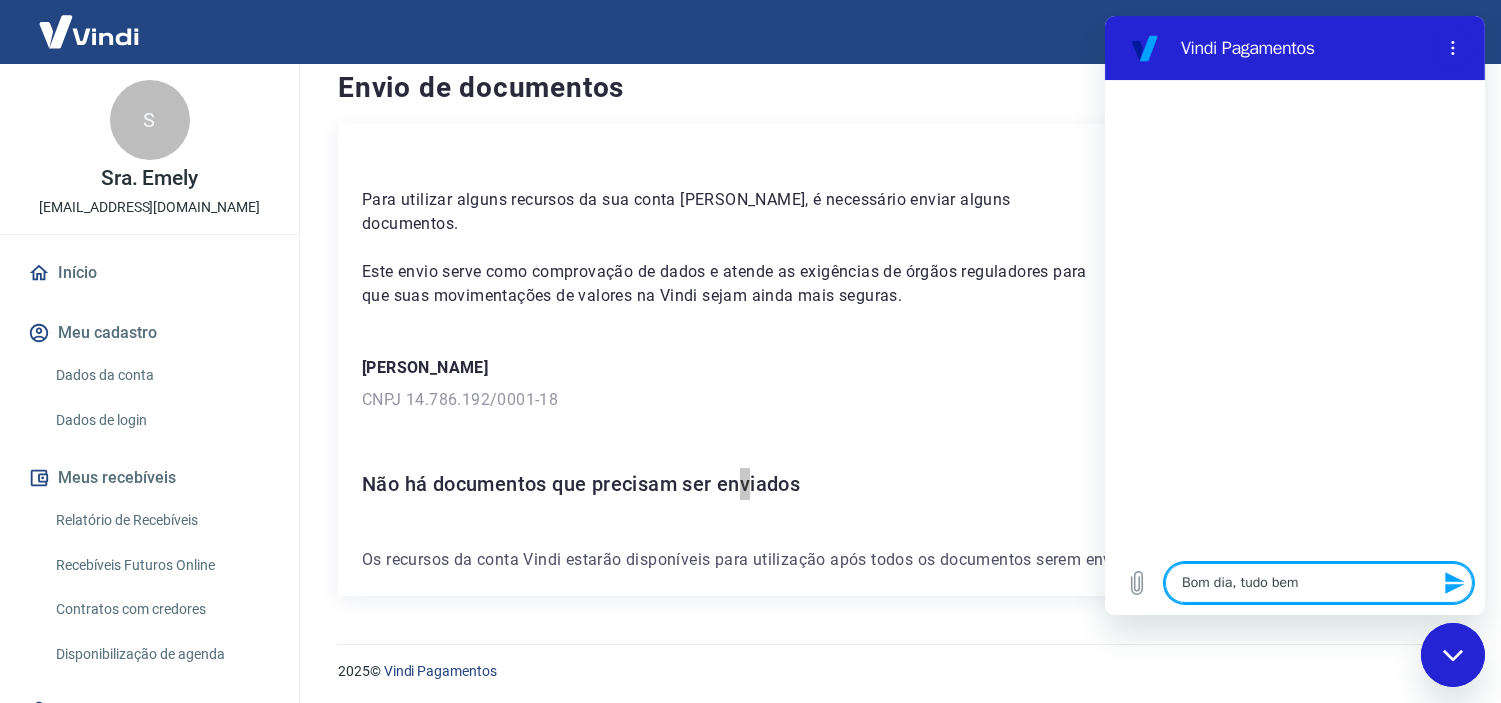 type on "Bom dia, tudo bem?" 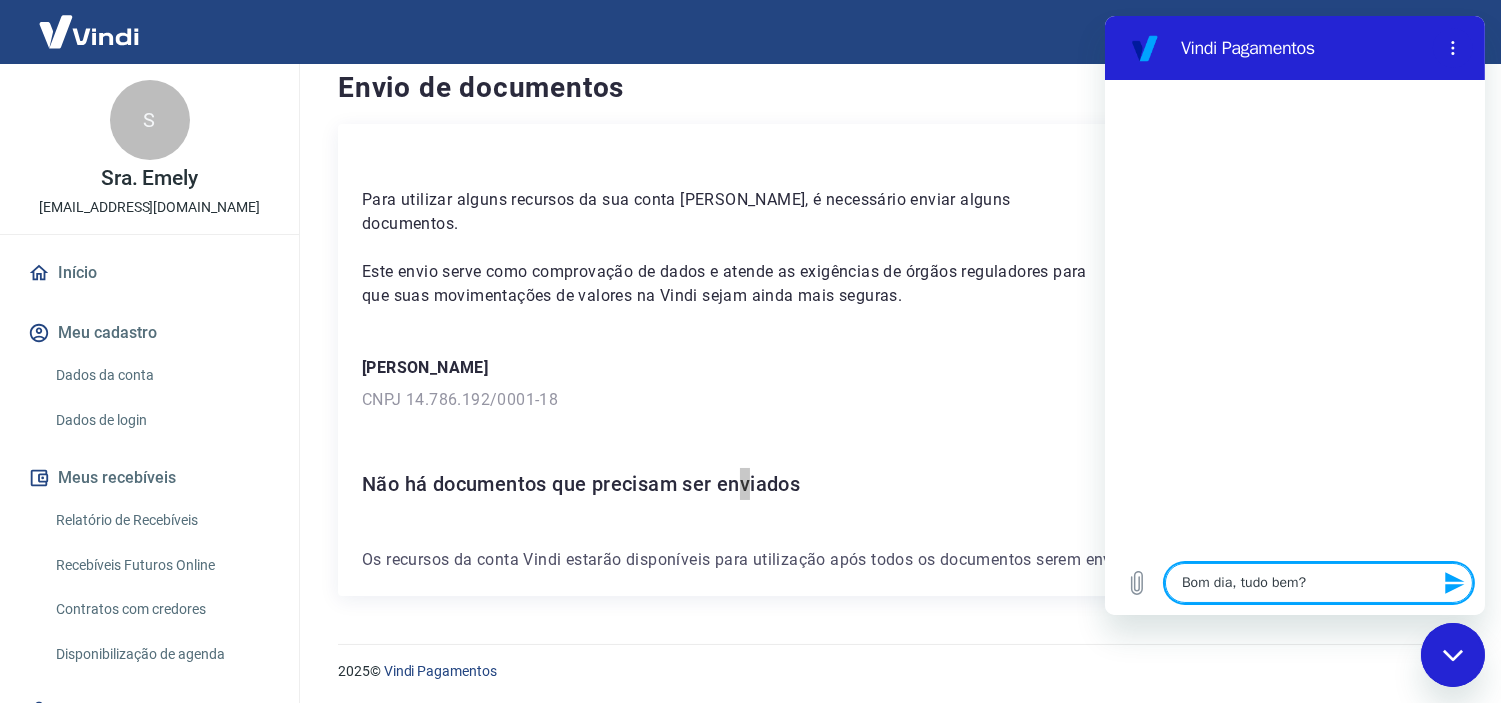 type 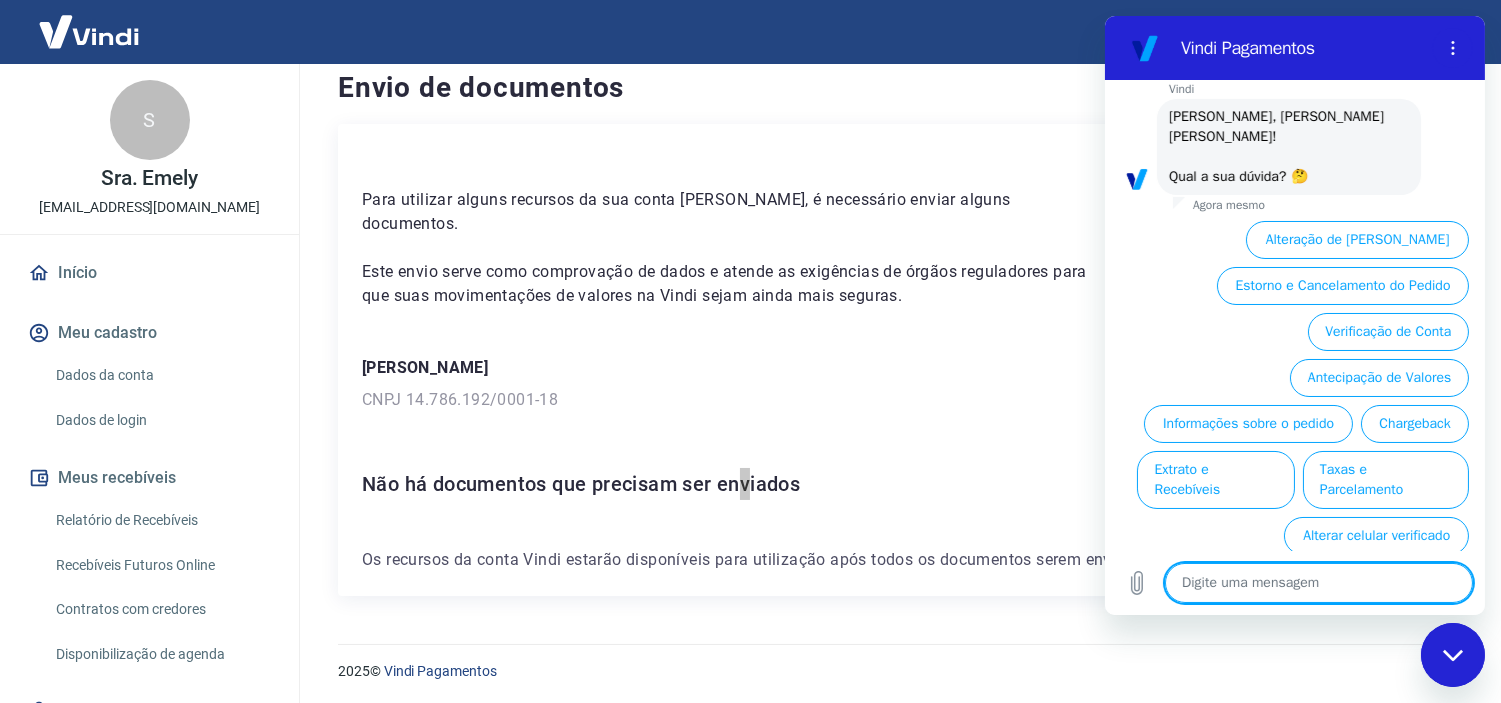 scroll, scrollTop: 103, scrollLeft: 0, axis: vertical 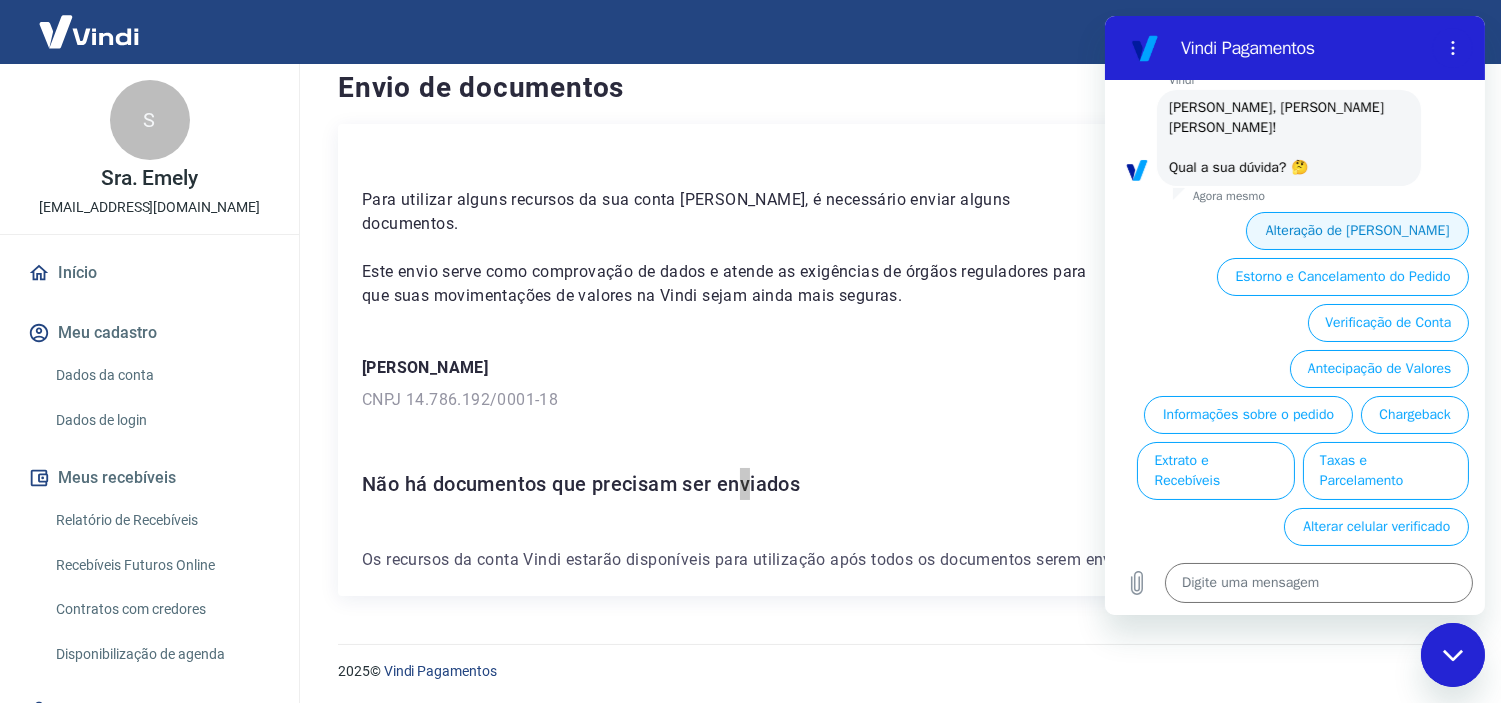 click on "Alteração de Dados Cadastrais" at bounding box center (1356, 231) 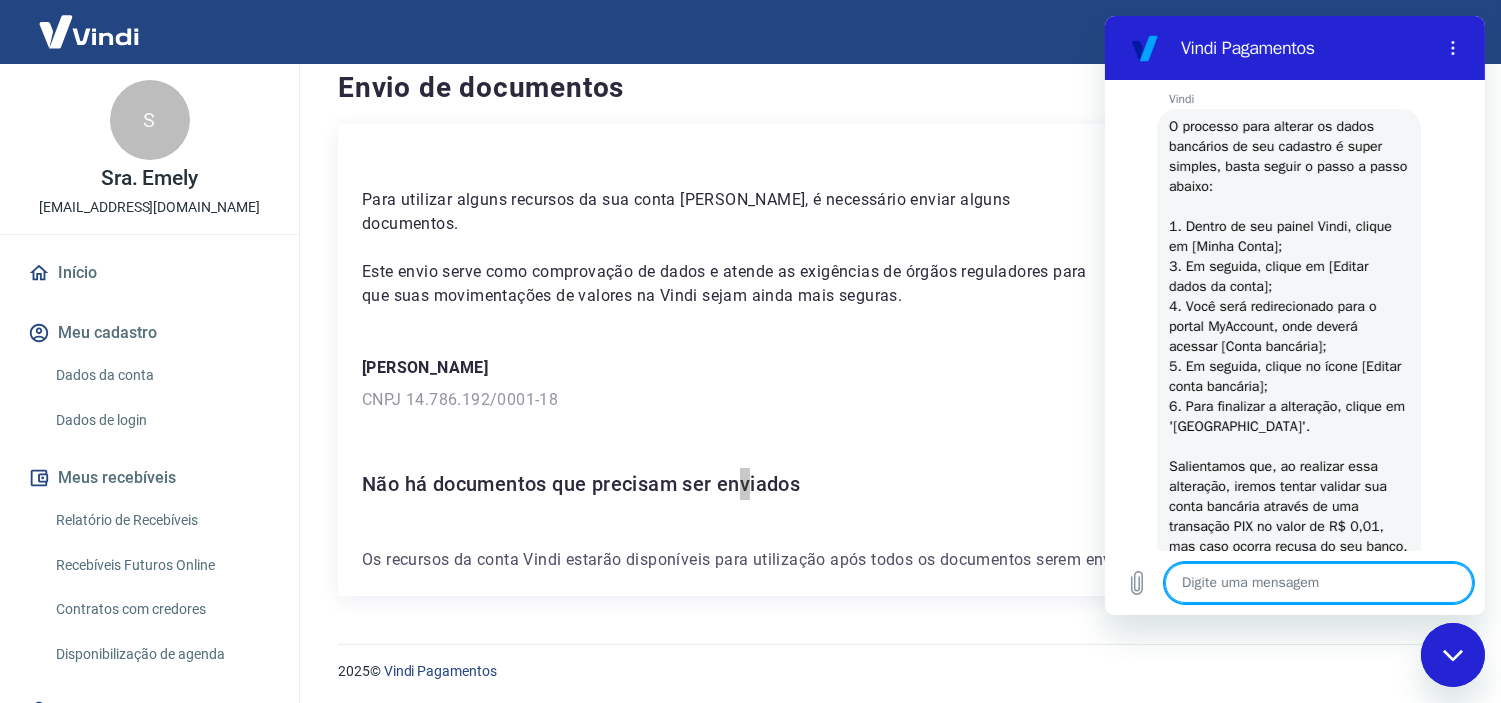 scroll, scrollTop: 88, scrollLeft: 0, axis: vertical 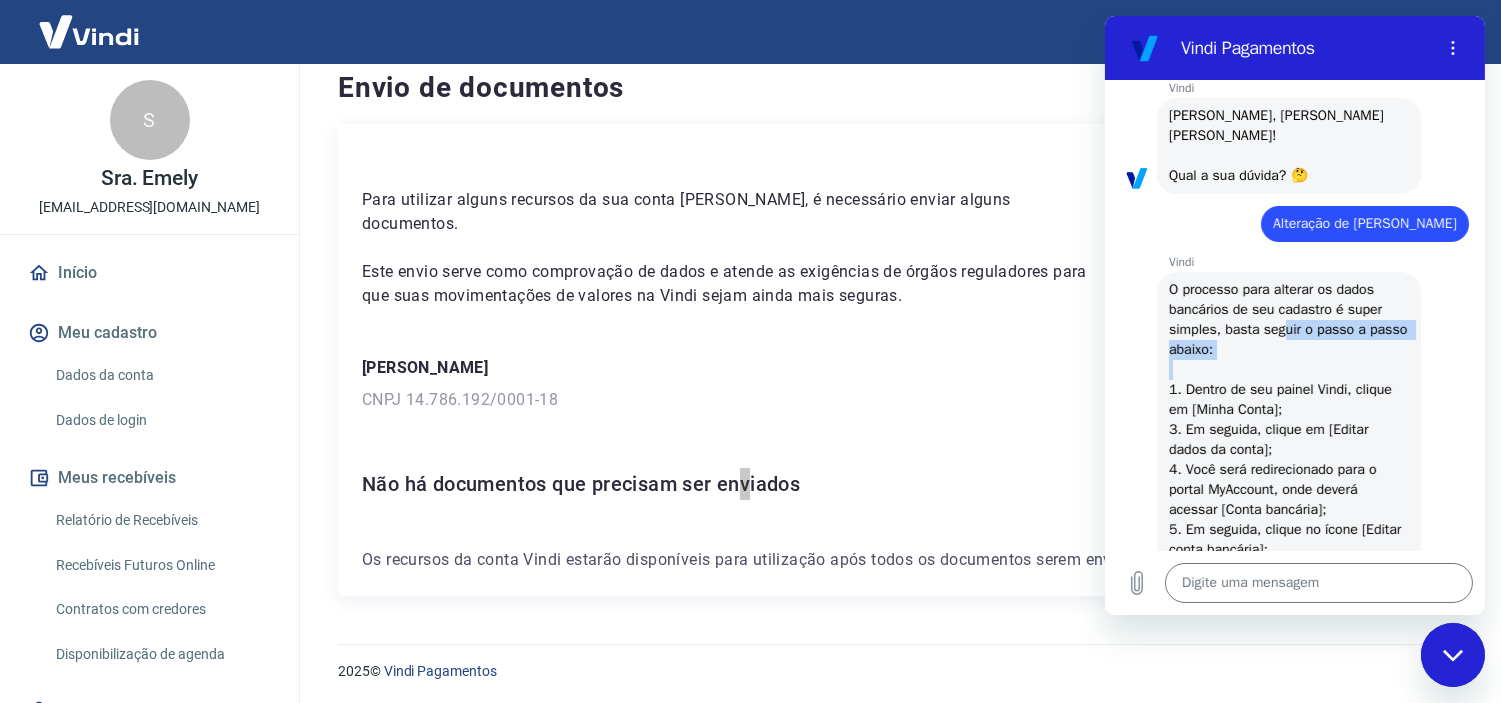 drag, startPoint x: 1279, startPoint y: 299, endPoint x: 1323, endPoint y: 348, distance: 65.8559 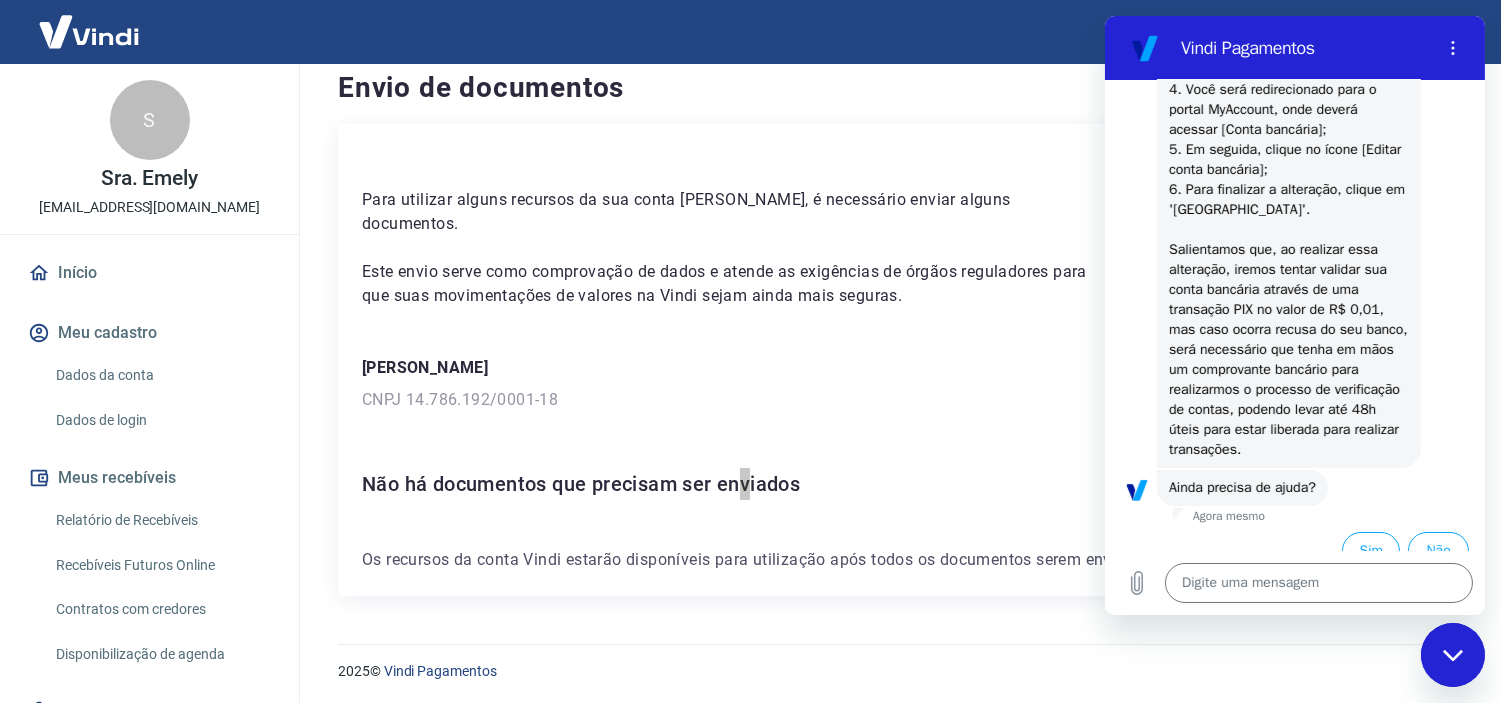 scroll, scrollTop: 472, scrollLeft: 0, axis: vertical 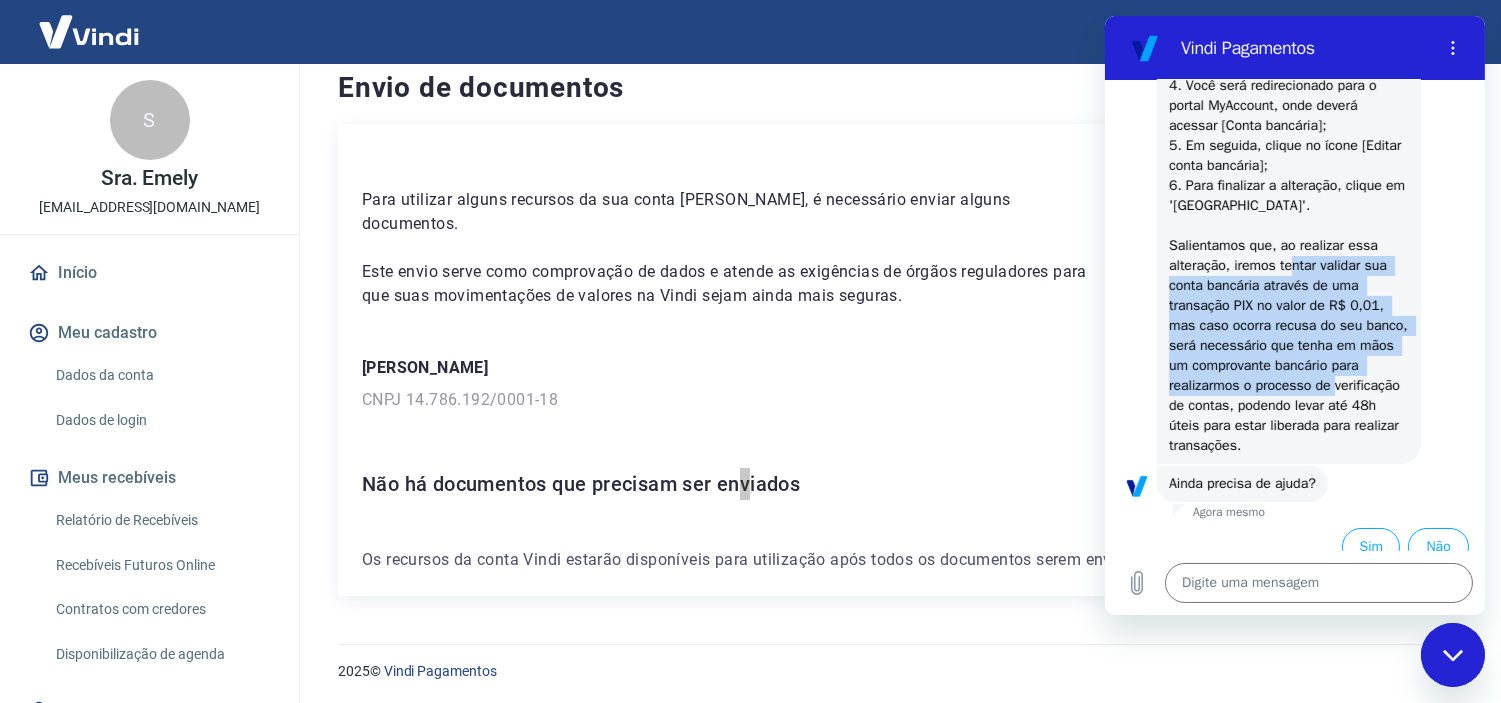 drag, startPoint x: 1289, startPoint y: 244, endPoint x: 1397, endPoint y: 463, distance: 244.18231 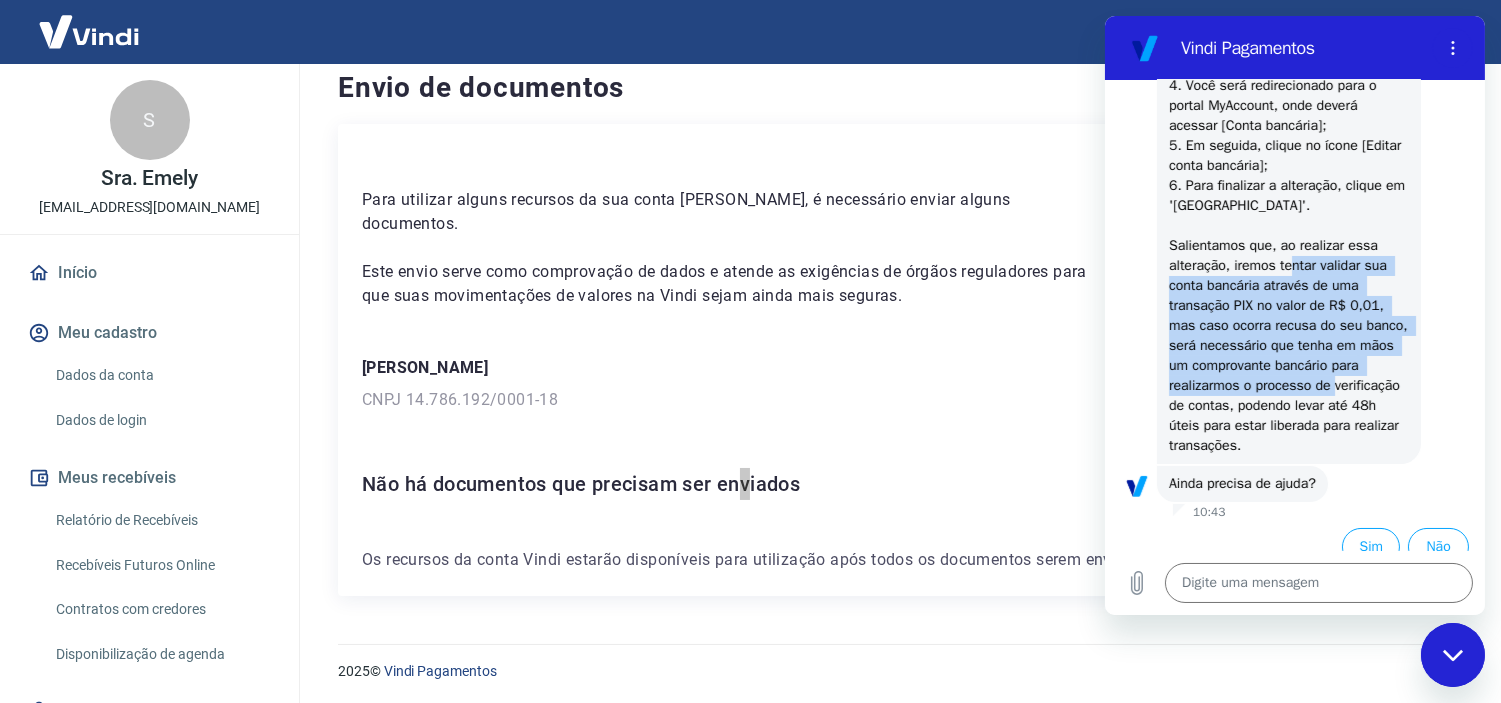 click on "O processo para alterar os dados bancários de seu cadastro é super simples, basta seguir o passo a passo abaixo:
1. Dentro de seu painel Vindi, clique em [Minha Conta];
3. Em seguida, clique em [Editar dados da conta];
4. Você será redirecionado para o portal MyAccount, onde deverá acessar [Conta bancária];
5. Em seguida, clique no ícone [Editar conta bancária];
6. Para finalizar a alteração, clique em 'Salvar'.
Salientamos que, ao realizar essa alteração, iremos tentar validar sua conta bancária através de uma transação PIX no valor de R$ 0,01, mas caso ocorra recusa do seu banco, será necessário que tenha em mãos um comprovante bancário para realizarmos o processo de verificação de contas, podendo levar até 48h úteis para estar liberada para realizar transações." at bounding box center [1289, 175] 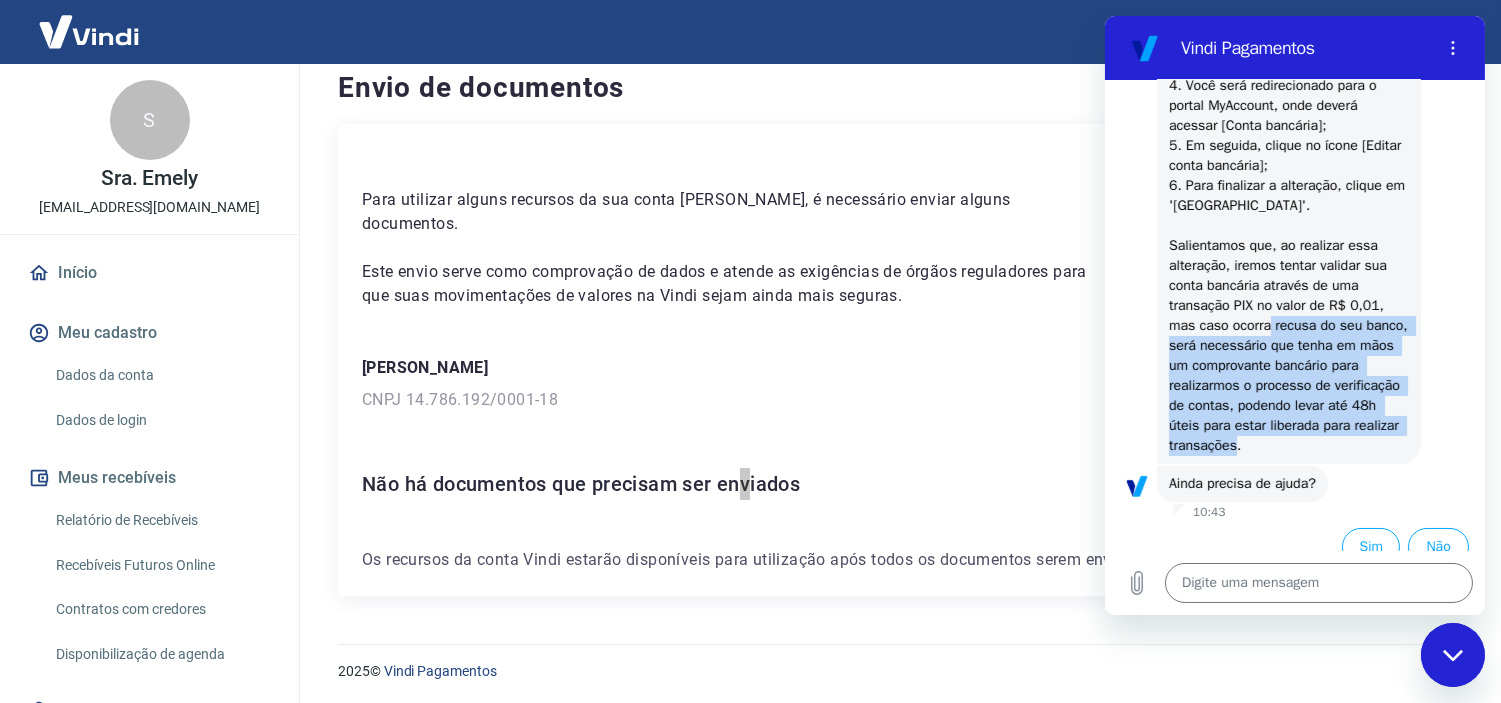 drag, startPoint x: 1265, startPoint y: 311, endPoint x: 1335, endPoint y: 432, distance: 139.78912 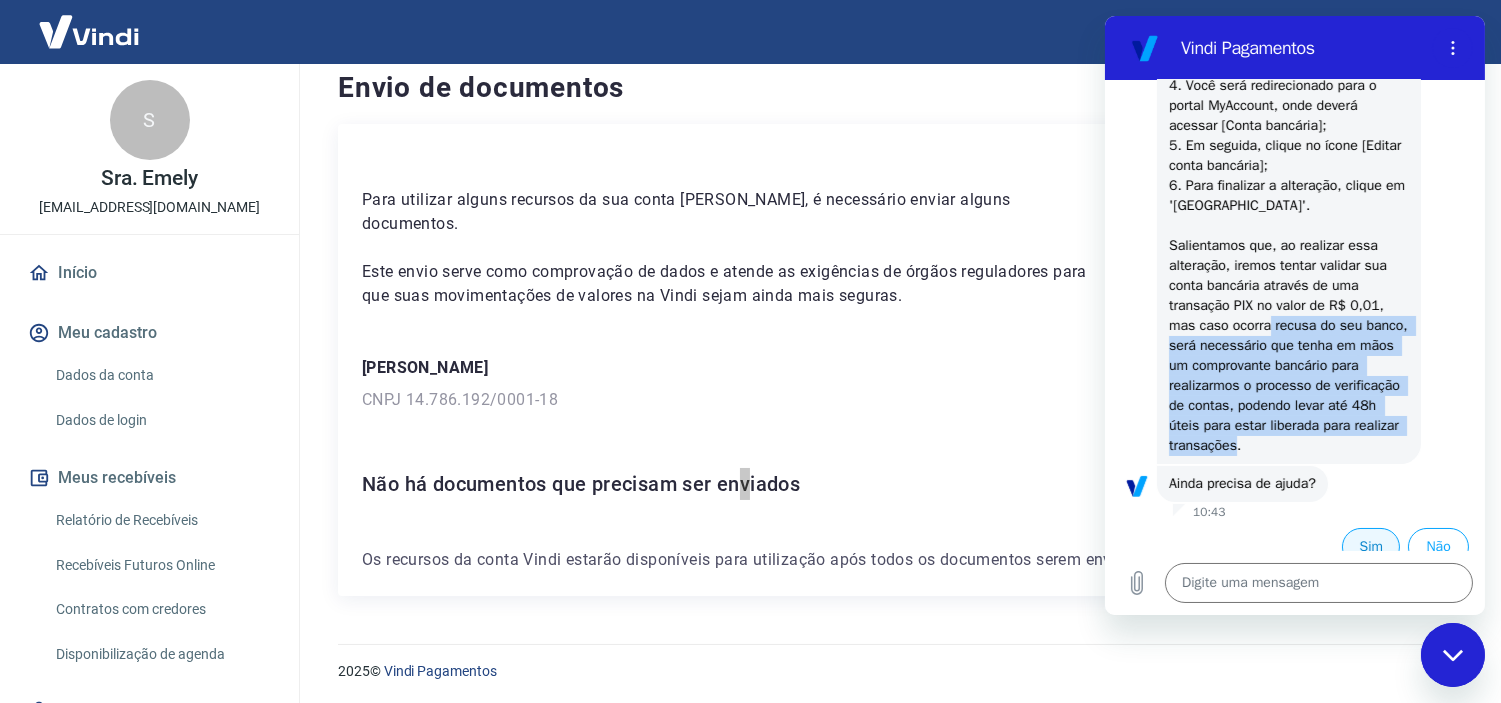 click on "Sim" at bounding box center (1370, 547) 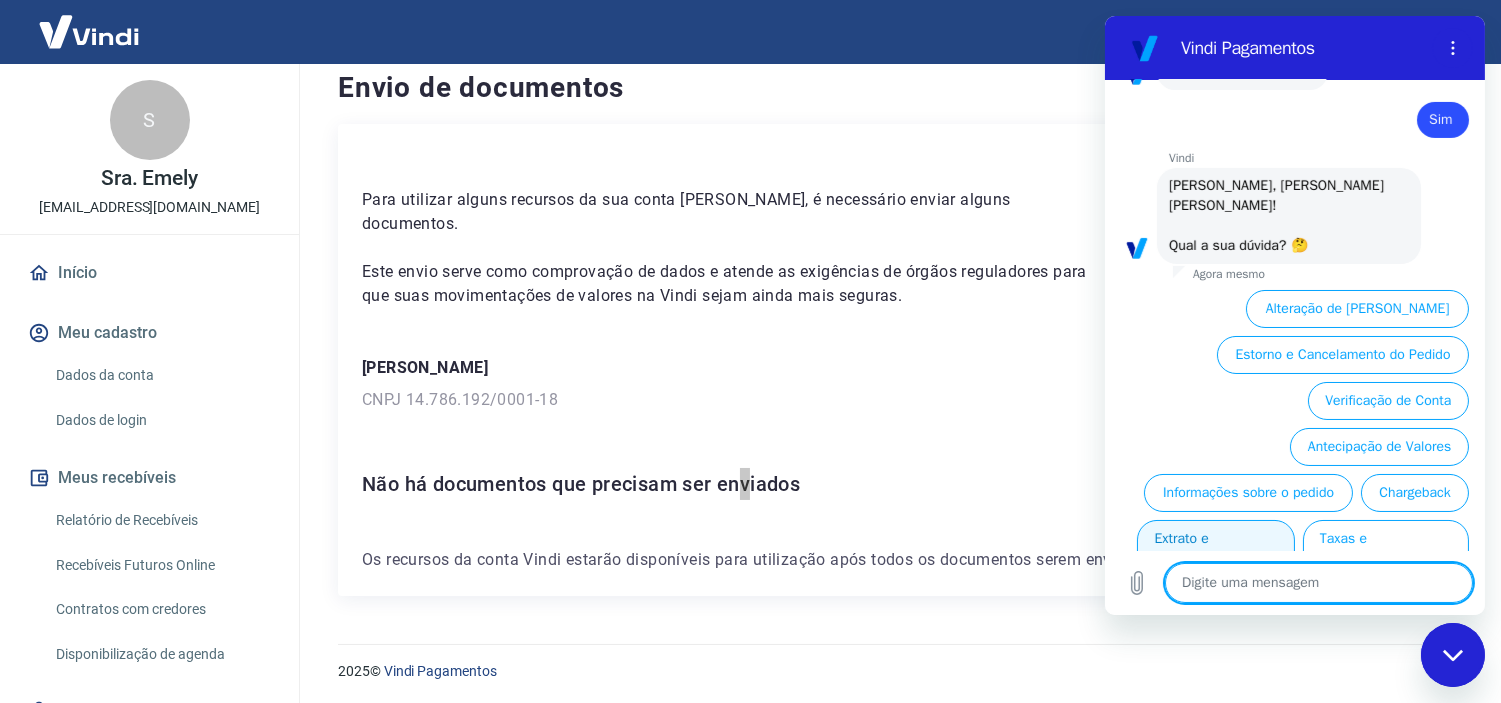 scroll, scrollTop: 948, scrollLeft: 0, axis: vertical 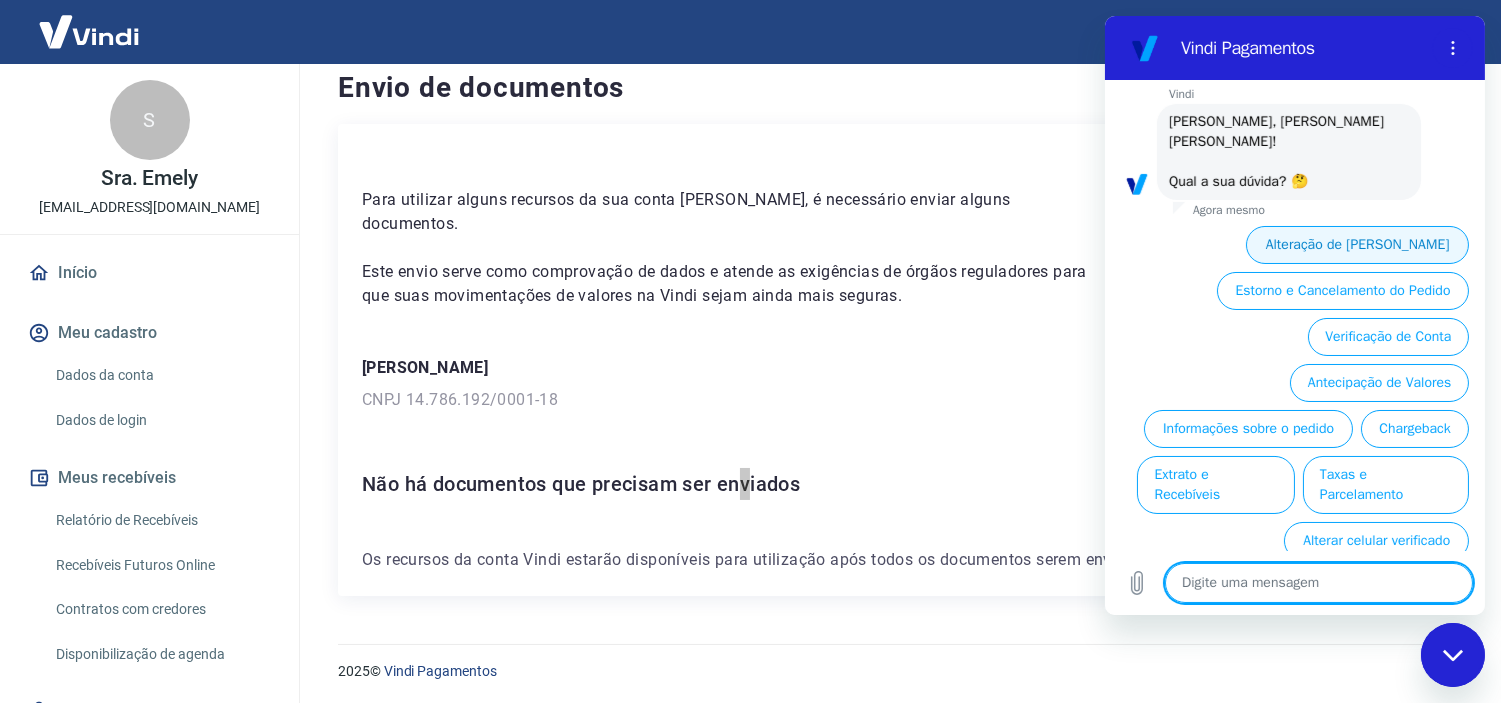 click on "Alteração de Dados Cadastrais" at bounding box center (1356, 245) 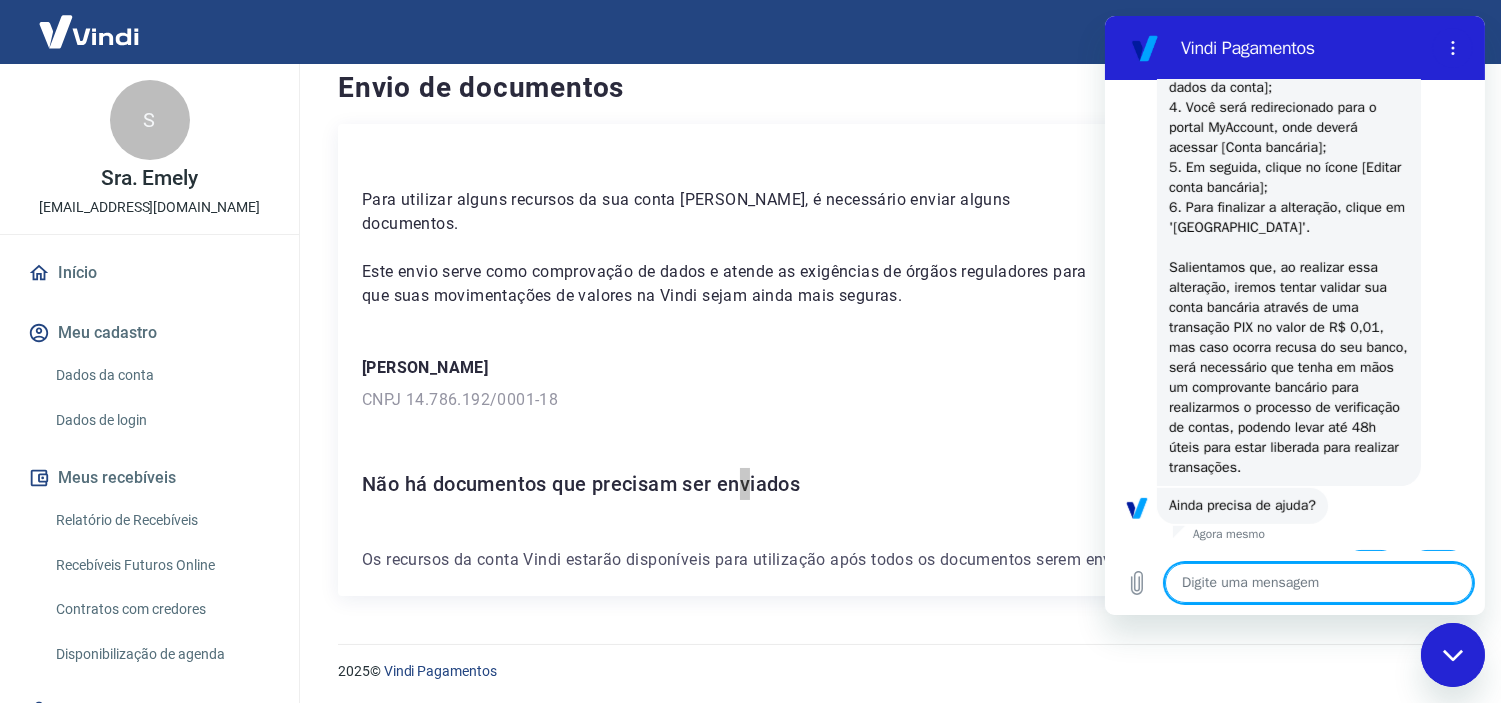 scroll, scrollTop: 1317, scrollLeft: 0, axis: vertical 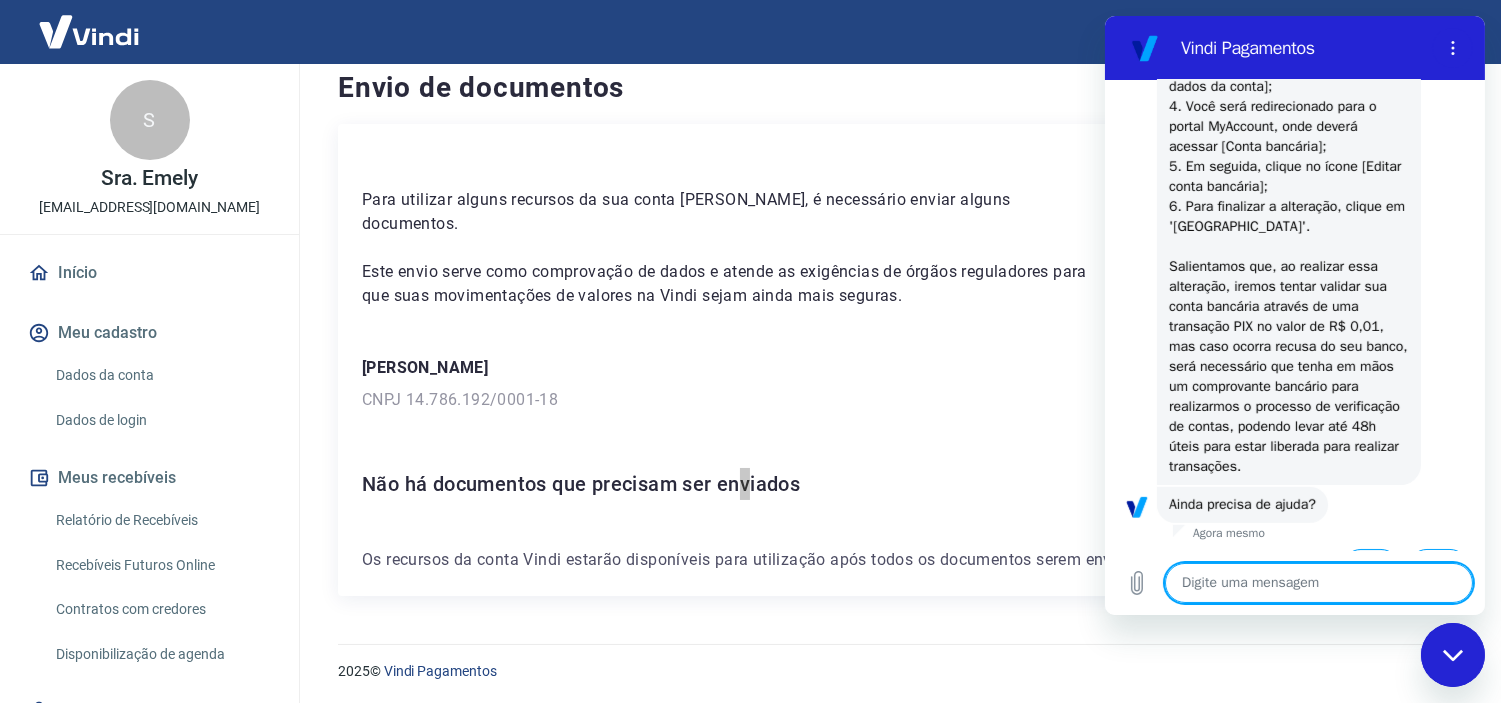 click on "Sim" at bounding box center (1370, 568) 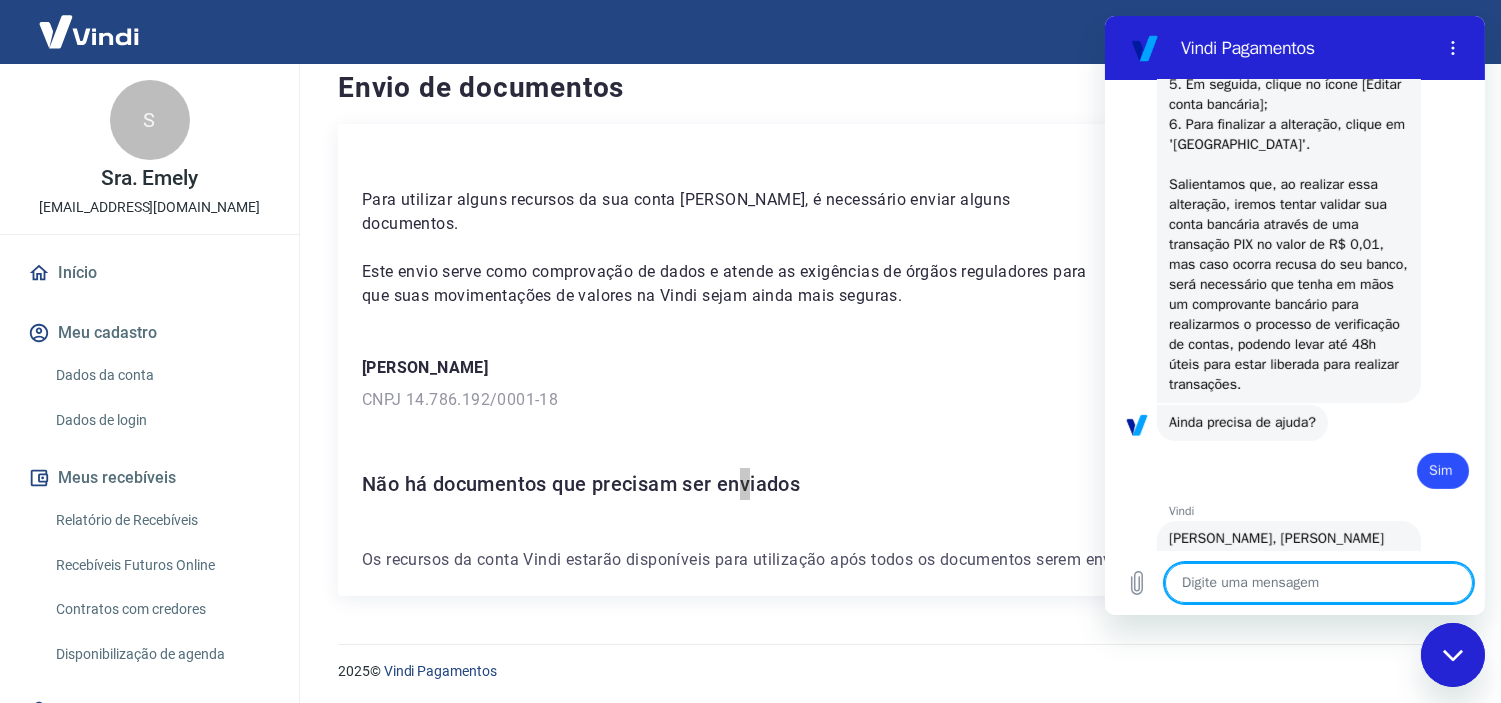 type on "x" 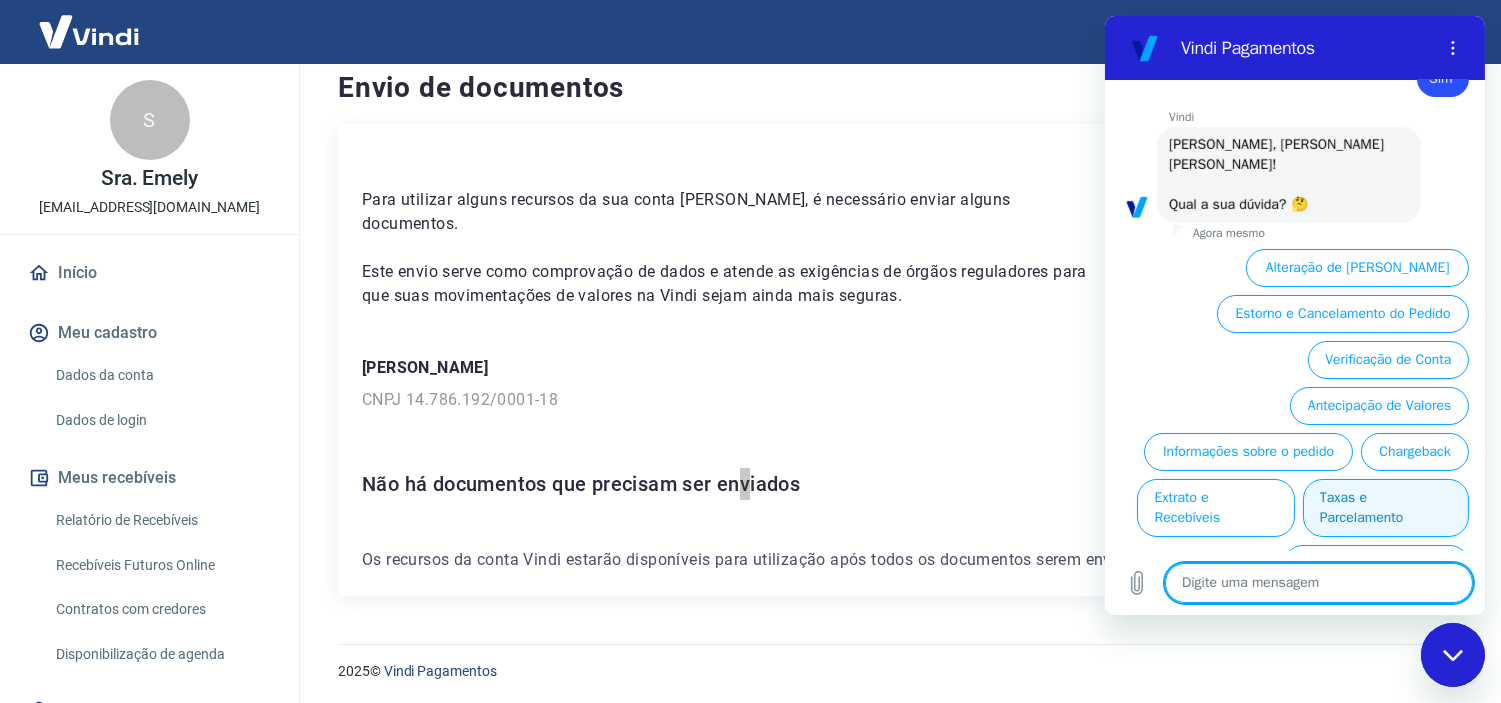 scroll, scrollTop: 1794, scrollLeft: 0, axis: vertical 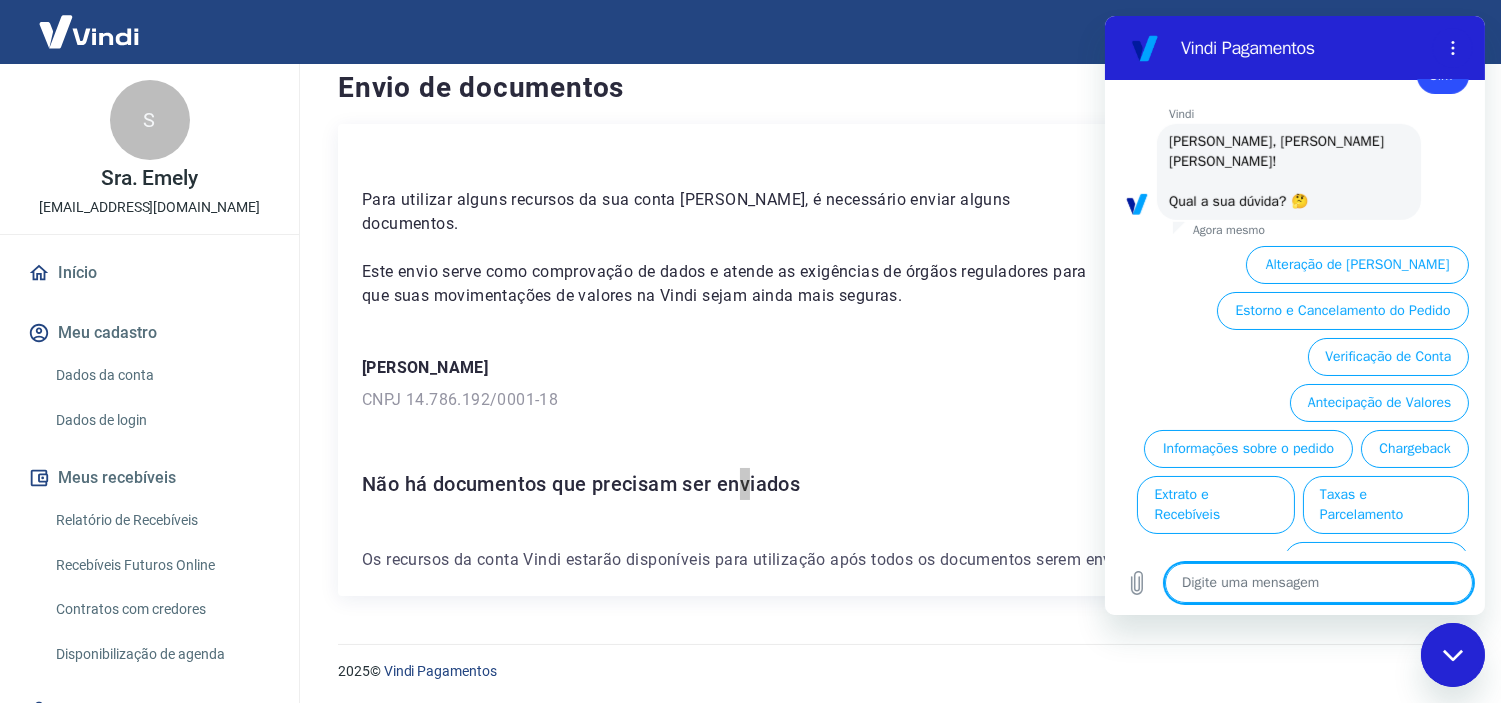 click at bounding box center (1318, 583) 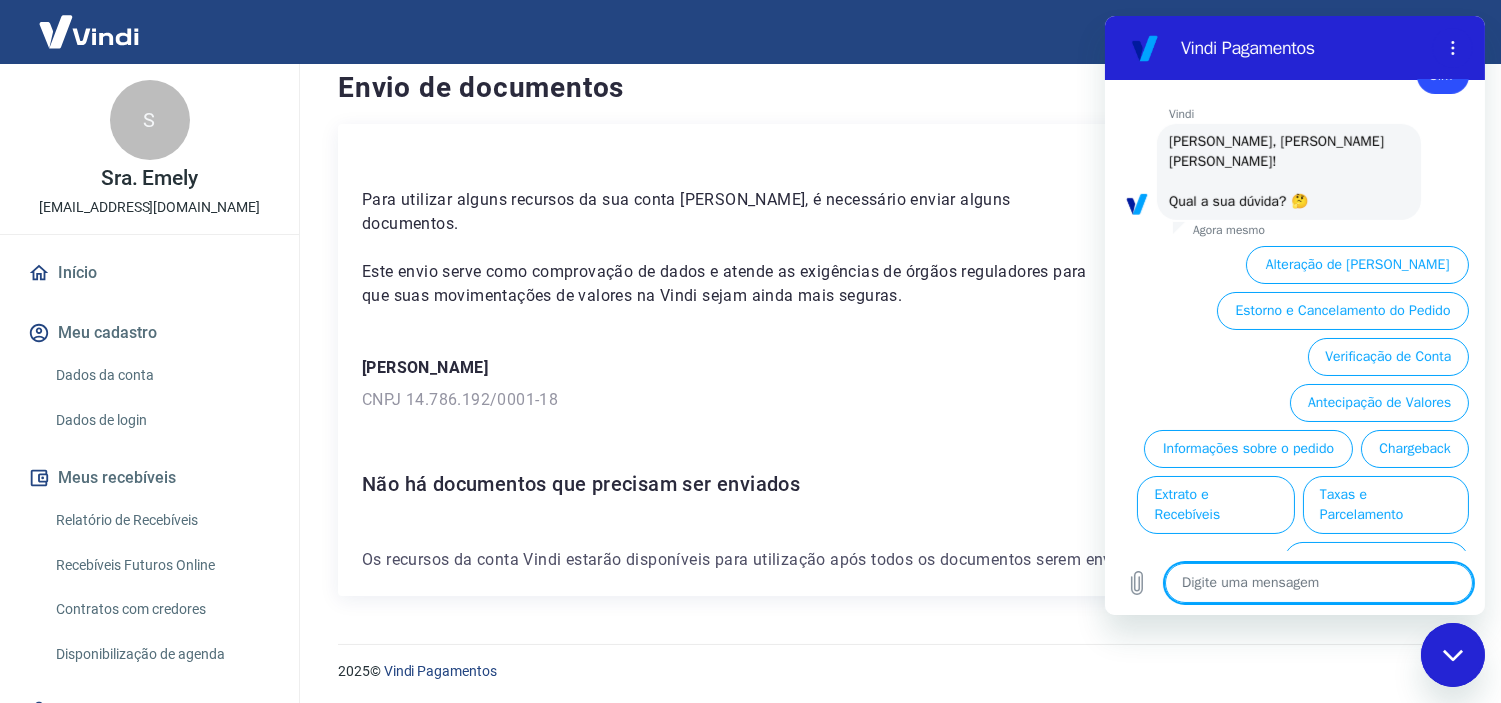 click on "Para utilizar alguns recursos da sua conta Vindi, é necessário enviar alguns documentos. Este envio serve como comprovação de dados e atende as exigências de órgãos reguladores para que suas movimentações de valores na Vindi sejam ainda mais seguras. Claudia Sayuri Fagliari Lee CNPJ 14.786.192/0001-18 Não há documentos que precisam ser enviados Os recursos da conta Vindi estarão disponíveis para utilização após todos os documentos serem enviados e verificados." at bounding box center [895, 360] 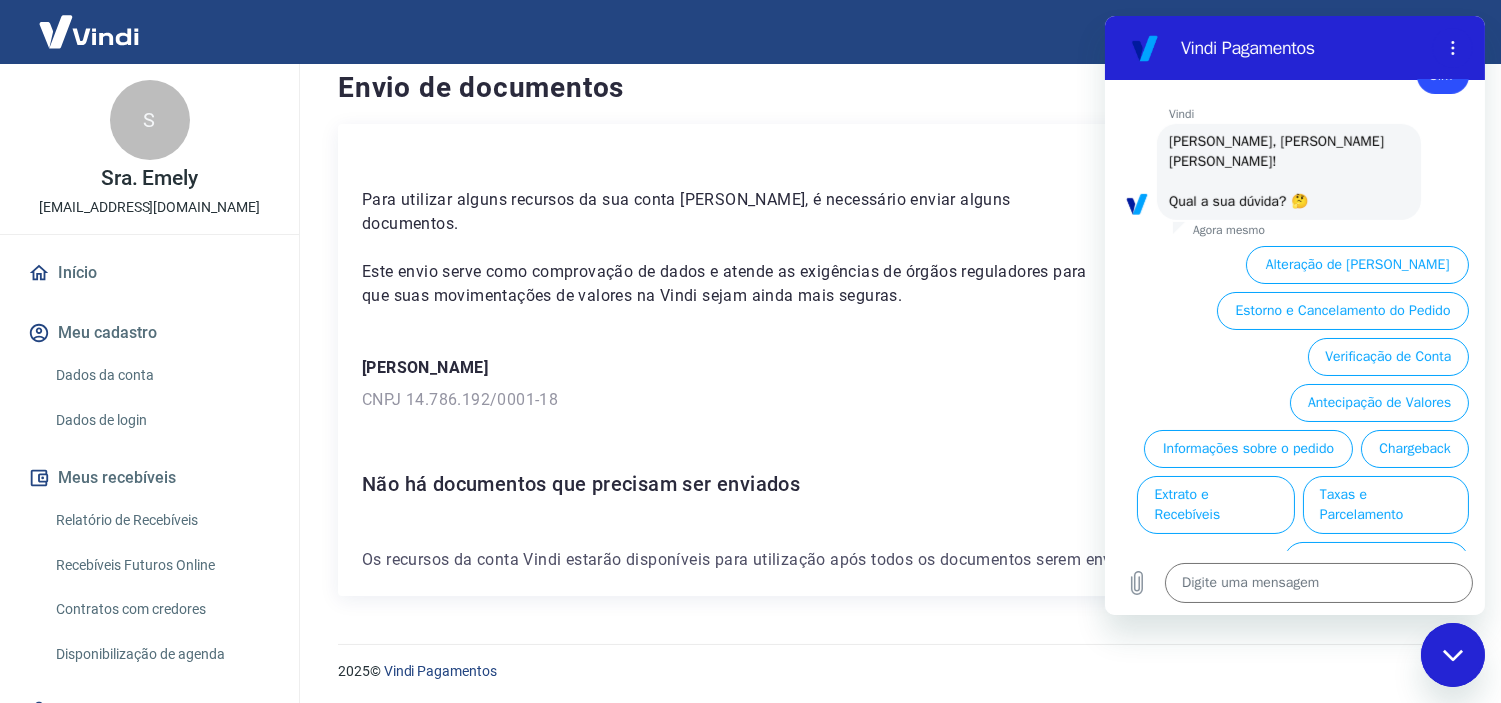 type 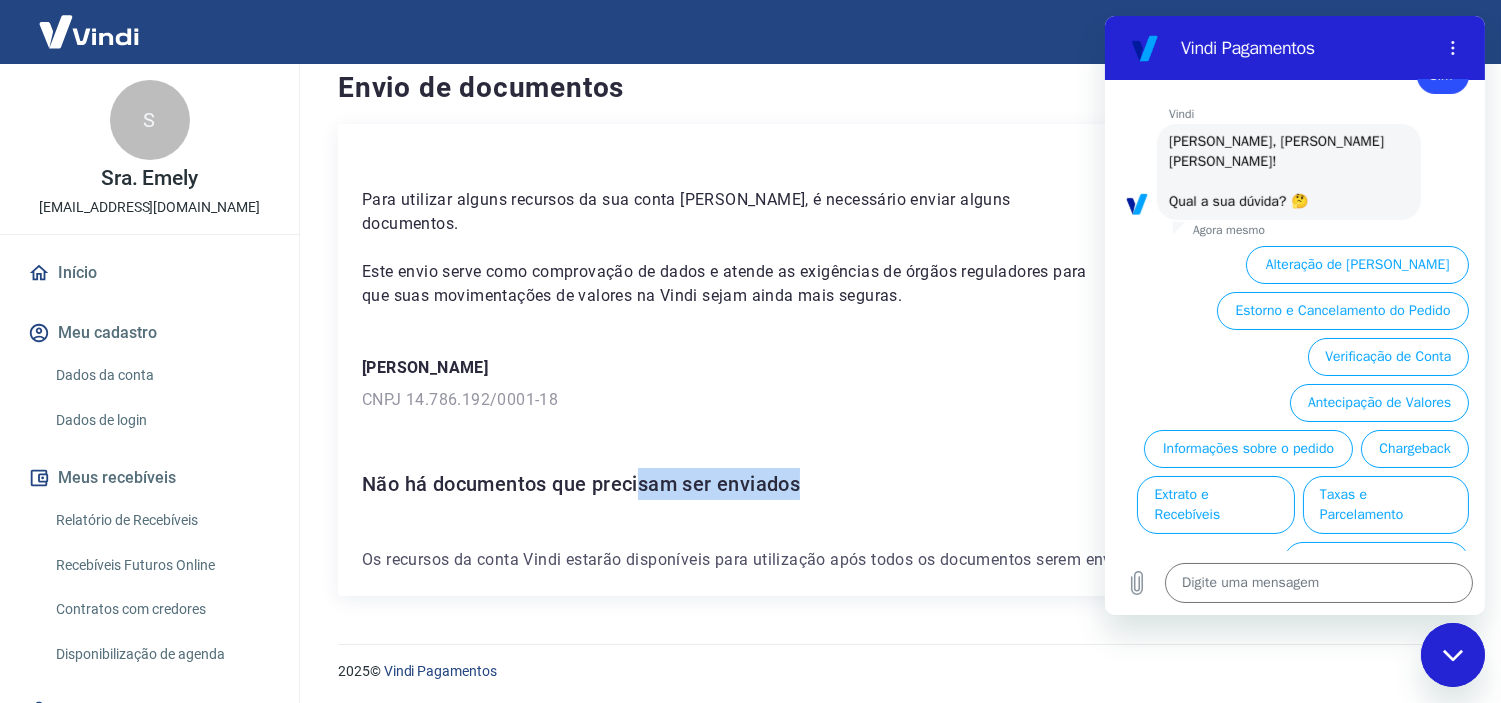 drag, startPoint x: 638, startPoint y: 484, endPoint x: 1012, endPoint y: 371, distance: 390.6981 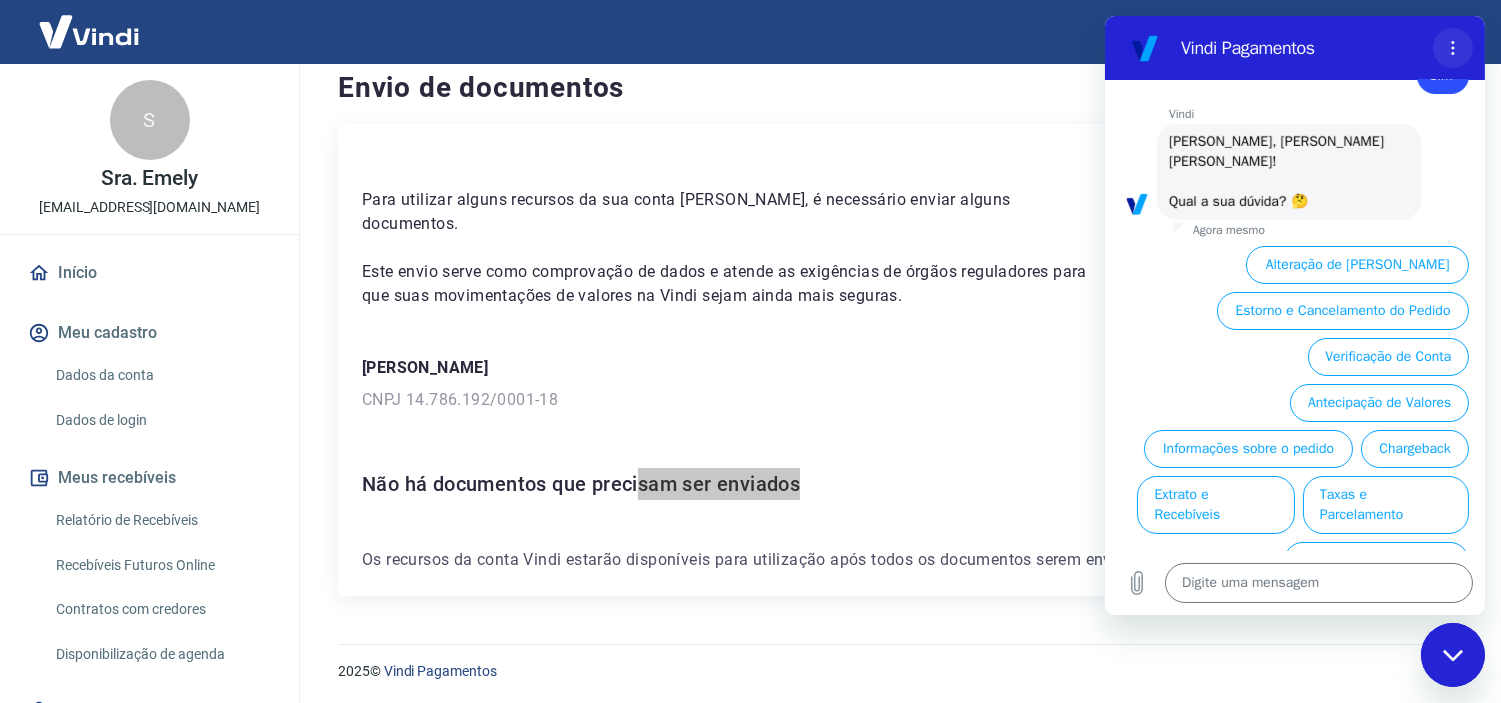 click at bounding box center (1452, 48) 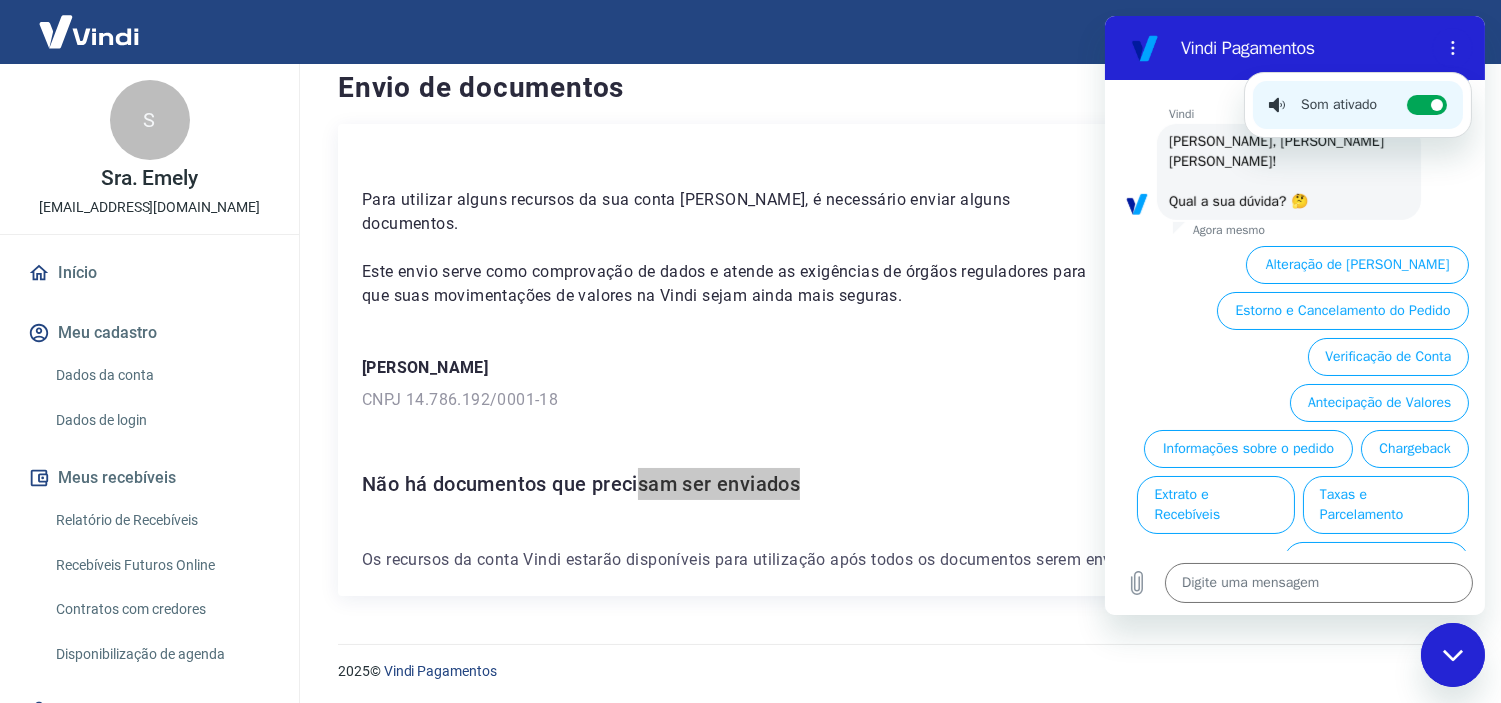click at bounding box center (1452, 654) 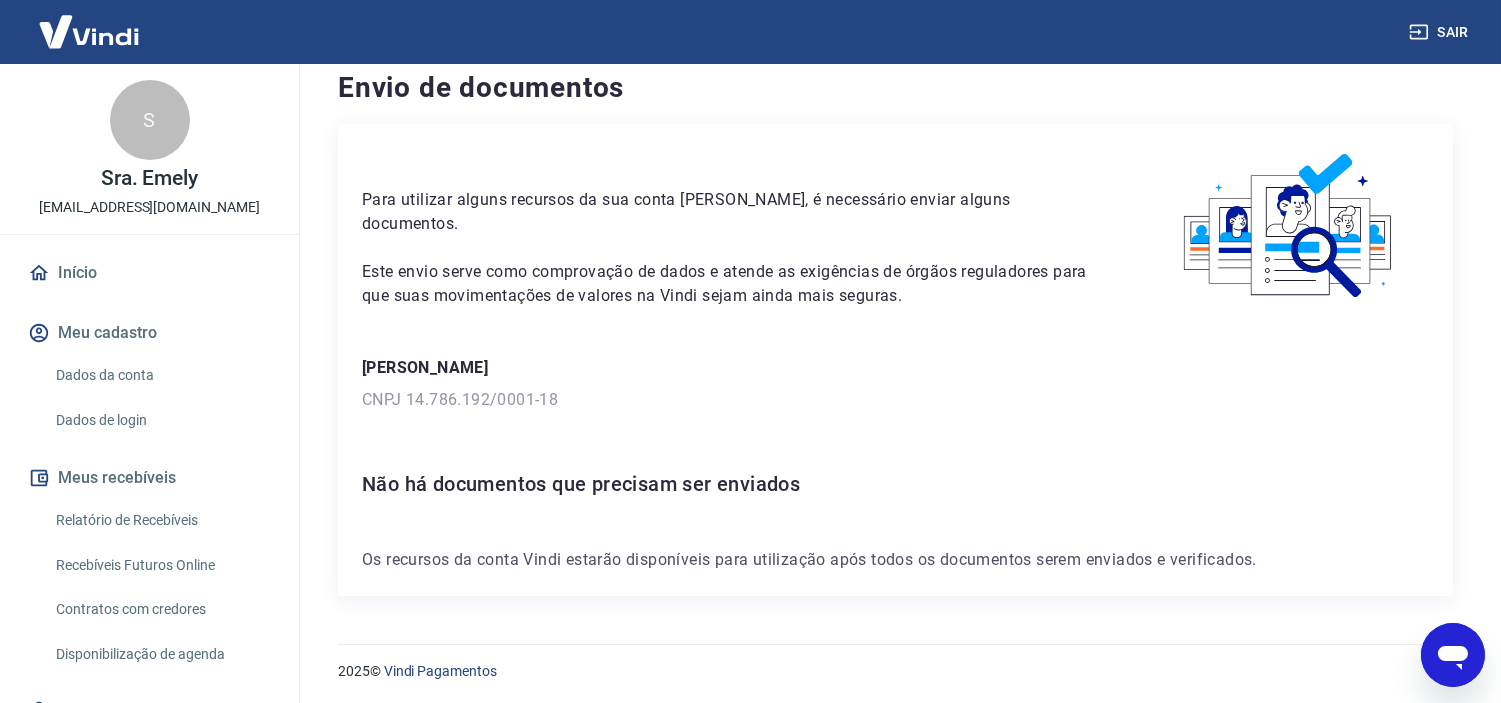 click on "Para utilizar alguns recursos da sua conta Vindi, é necessário enviar alguns documentos. Este envio serve como comprovação de dados e atende as exigências de órgãos reguladores para que suas movimentações de valores na Vindi sejam ainda mais seguras. Claudia Sayuri Fagliari Lee CNPJ 14.786.192/0001-18 Não há documentos que precisam ser enviados Os recursos da conta Vindi estarão disponíveis para utilização após todos os documentos serem enviados e verificados." at bounding box center [895, 360] 